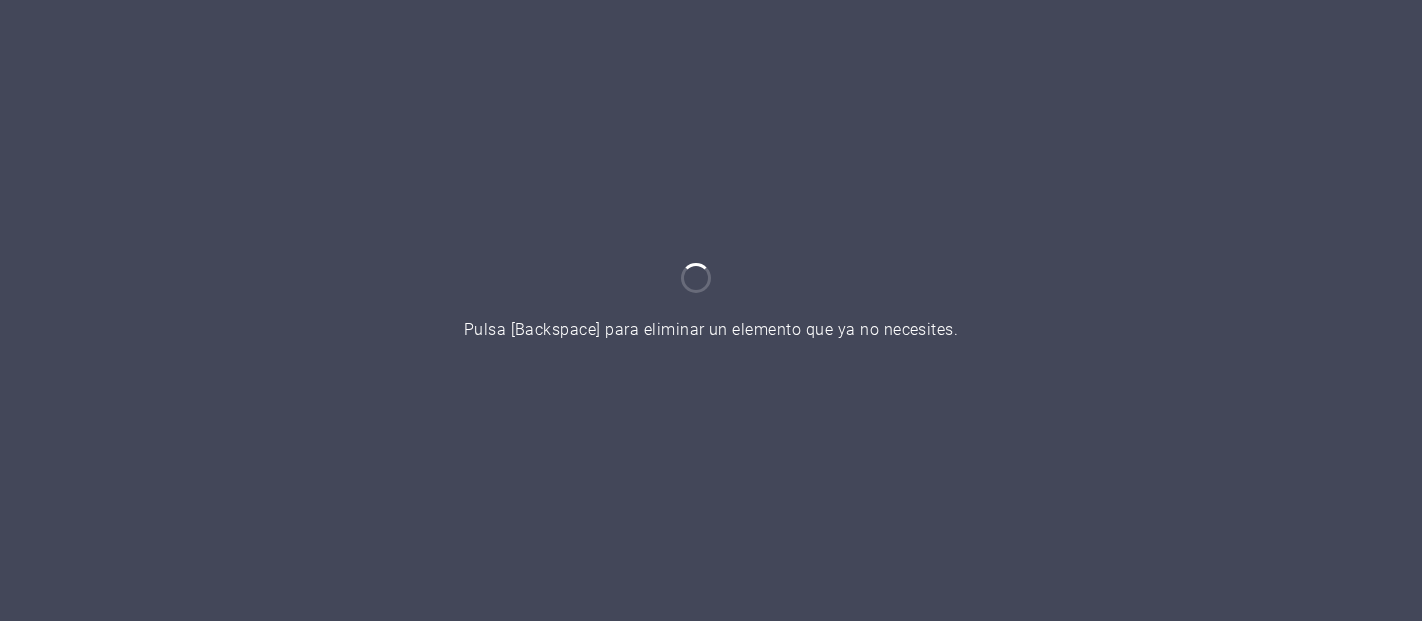 scroll, scrollTop: 0, scrollLeft: 0, axis: both 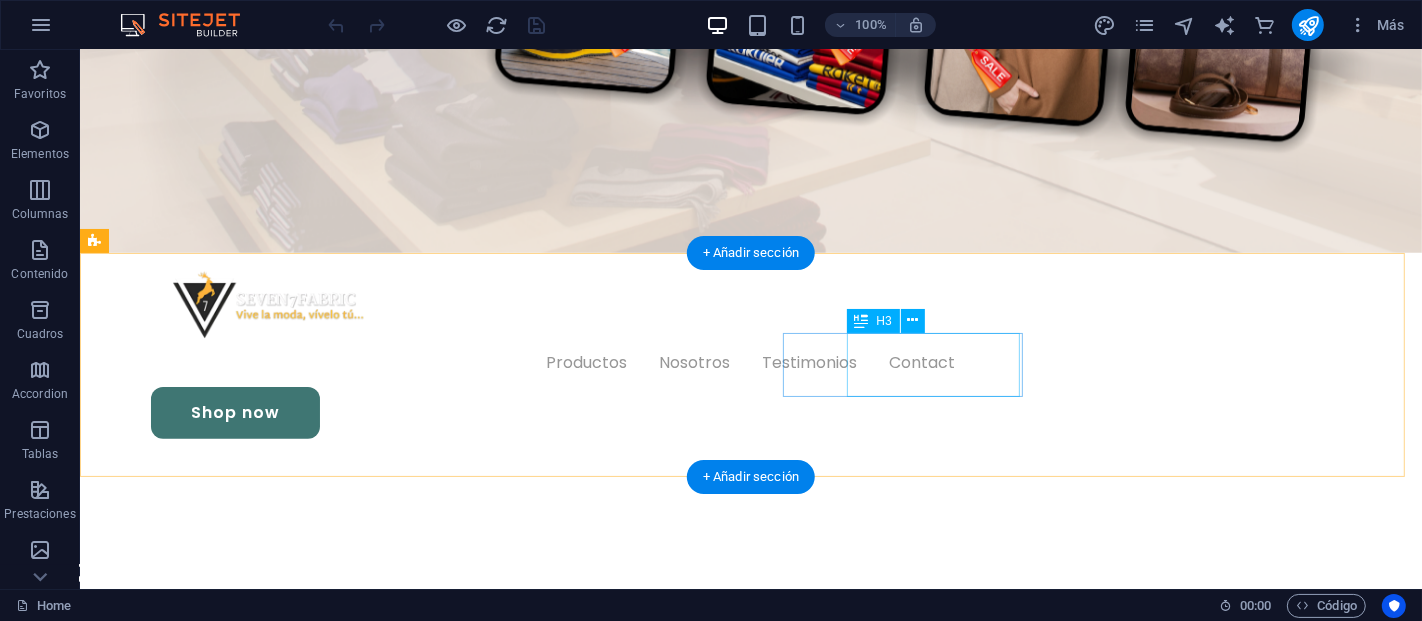 click on "Free Shipping Order over S/. 80.00" at bounding box center [190, 1294] 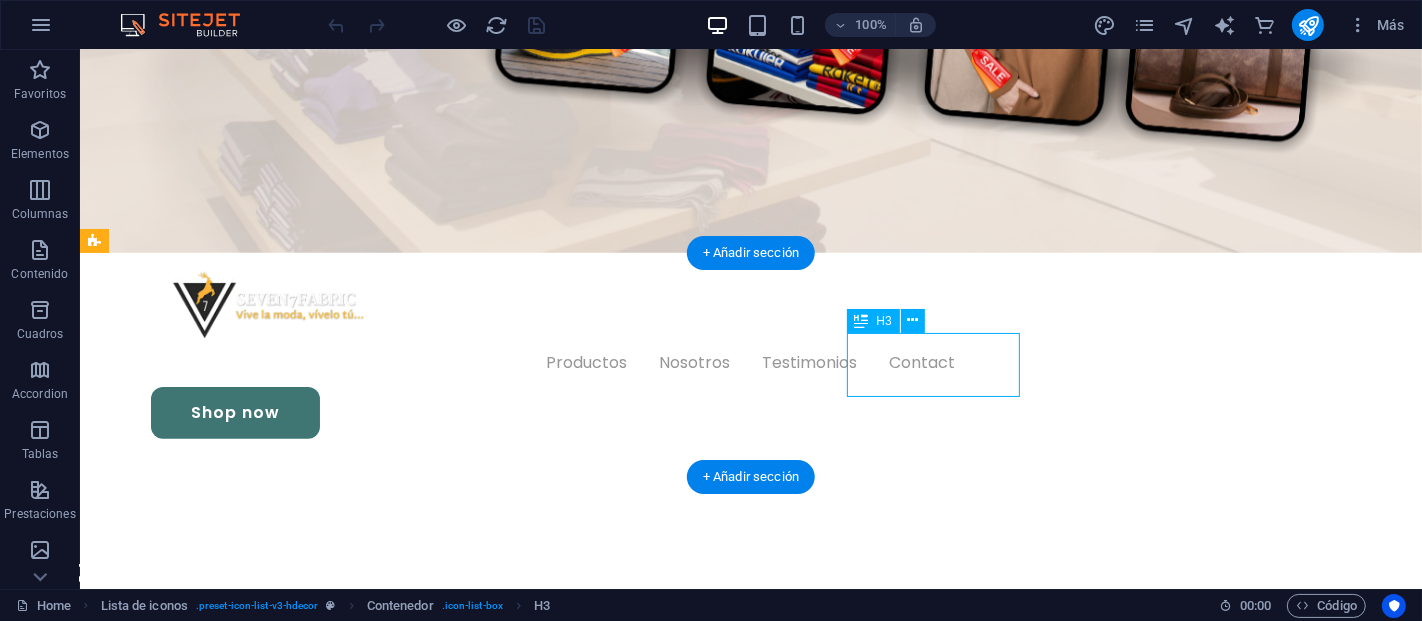 click on "Free Shipping Order over S/. 80.00" at bounding box center (190, 1294) 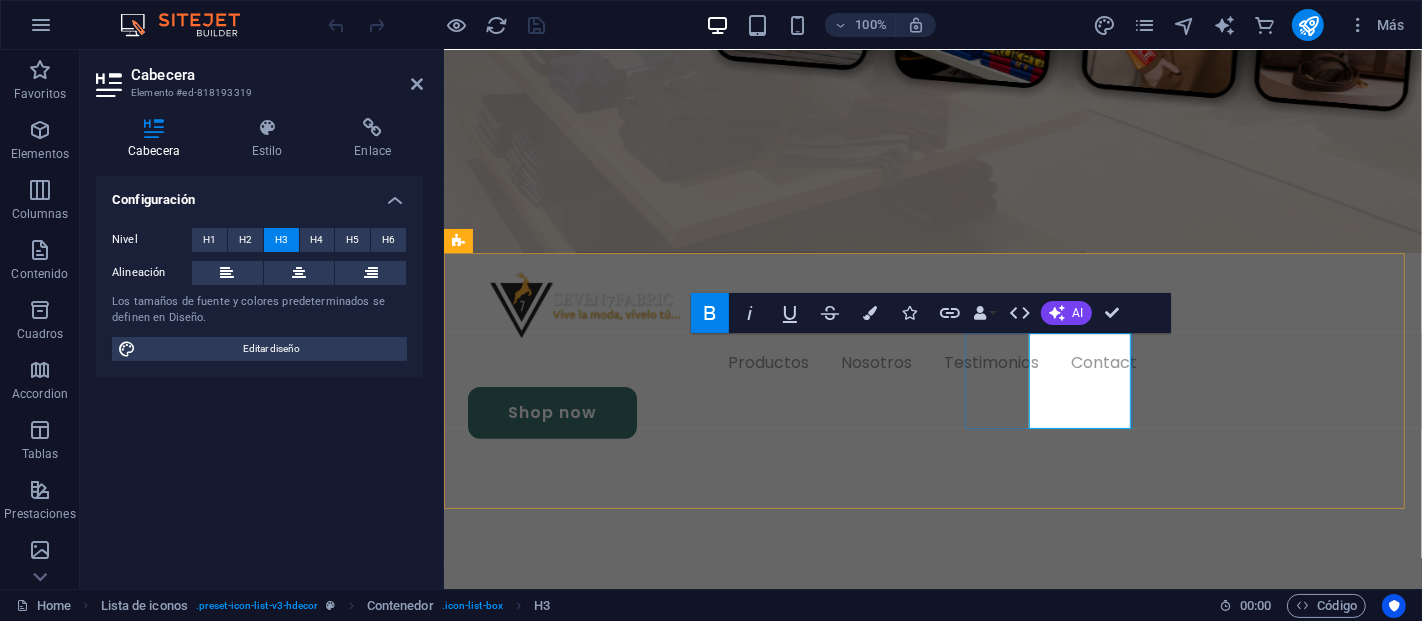 click on "Order over S/. 80.00" at bounding box center (518, 1389) 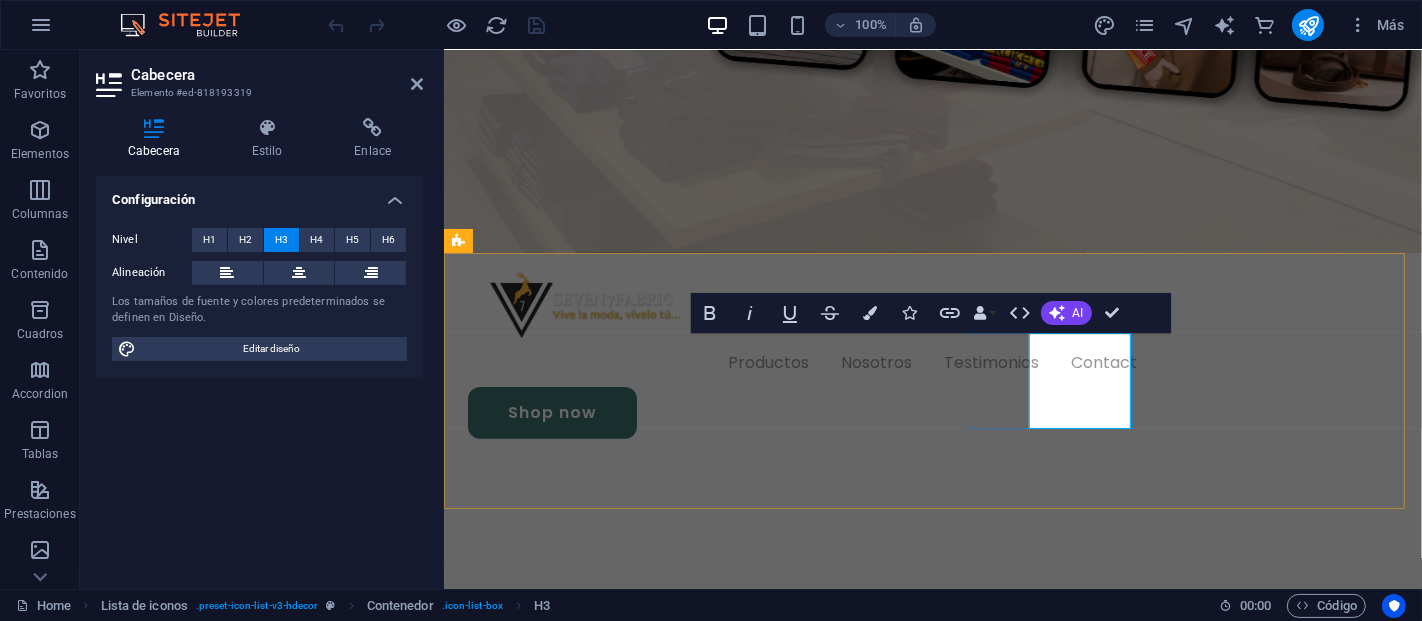 type 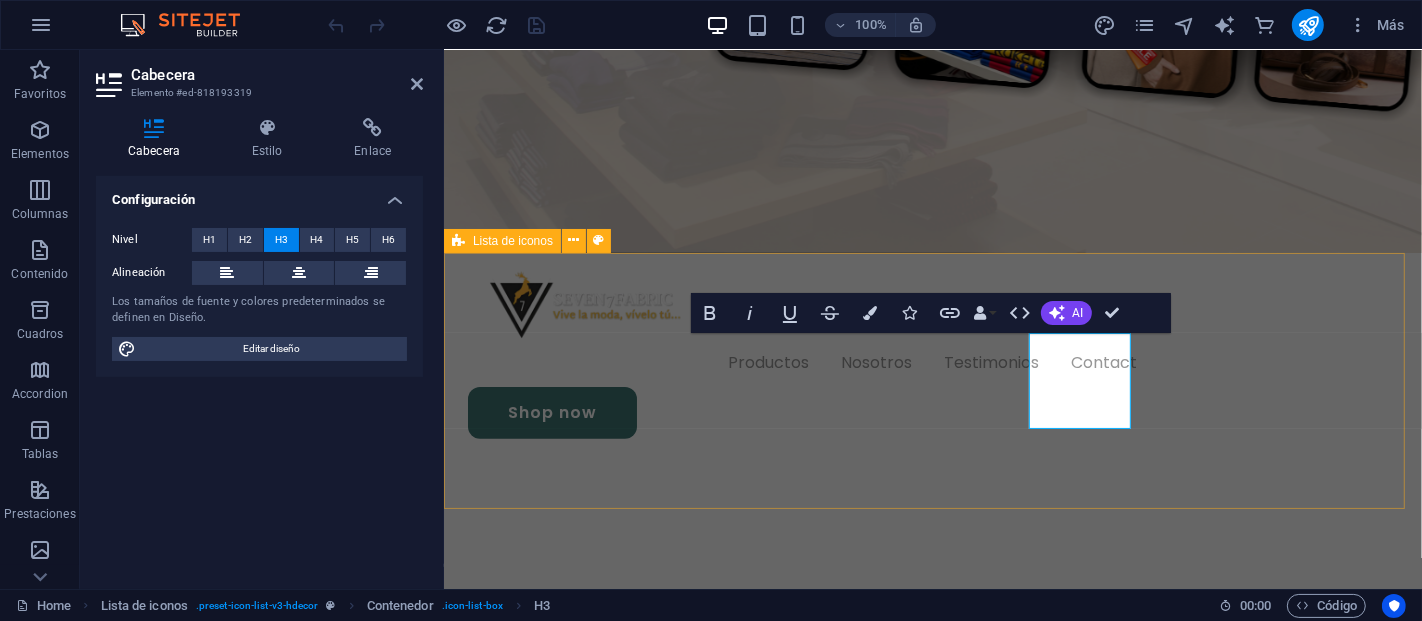 click on "High Quality Top materials Warranty Protection Over 1 years Free Shipping Order over S/. 75.00  24 / 7 Support Dedicated support" at bounding box center (932, 1246) 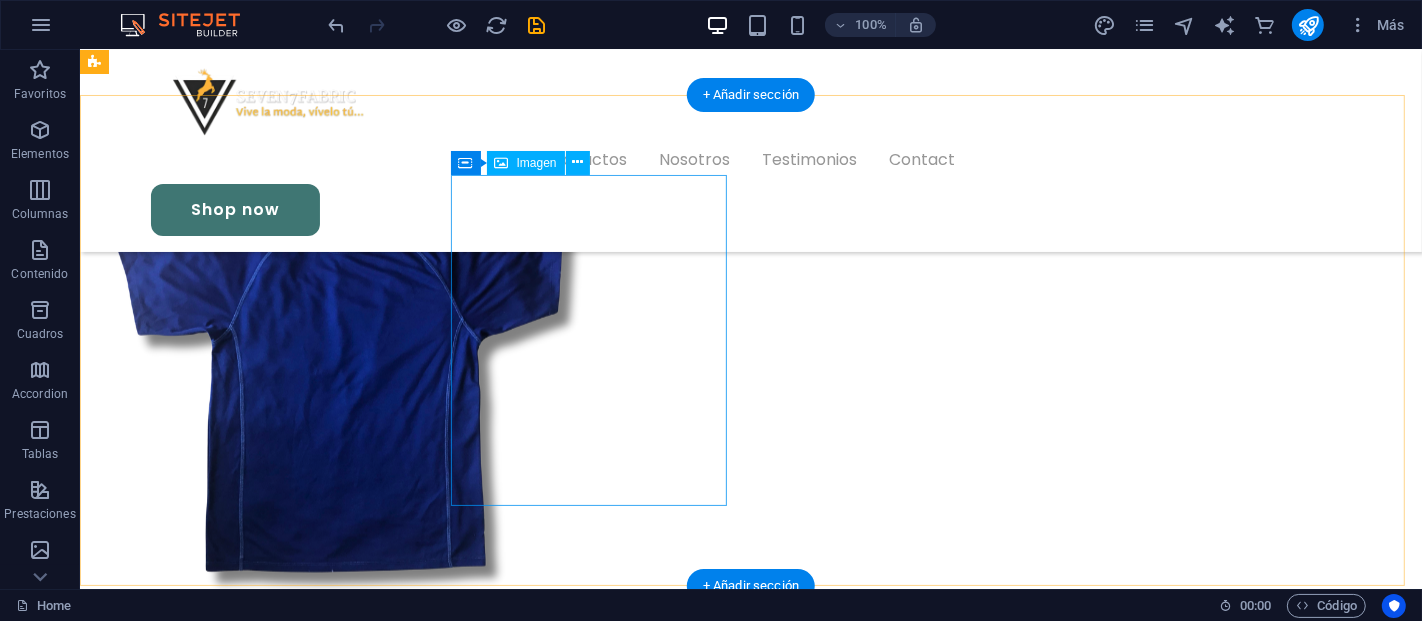 scroll, scrollTop: 1888, scrollLeft: 0, axis: vertical 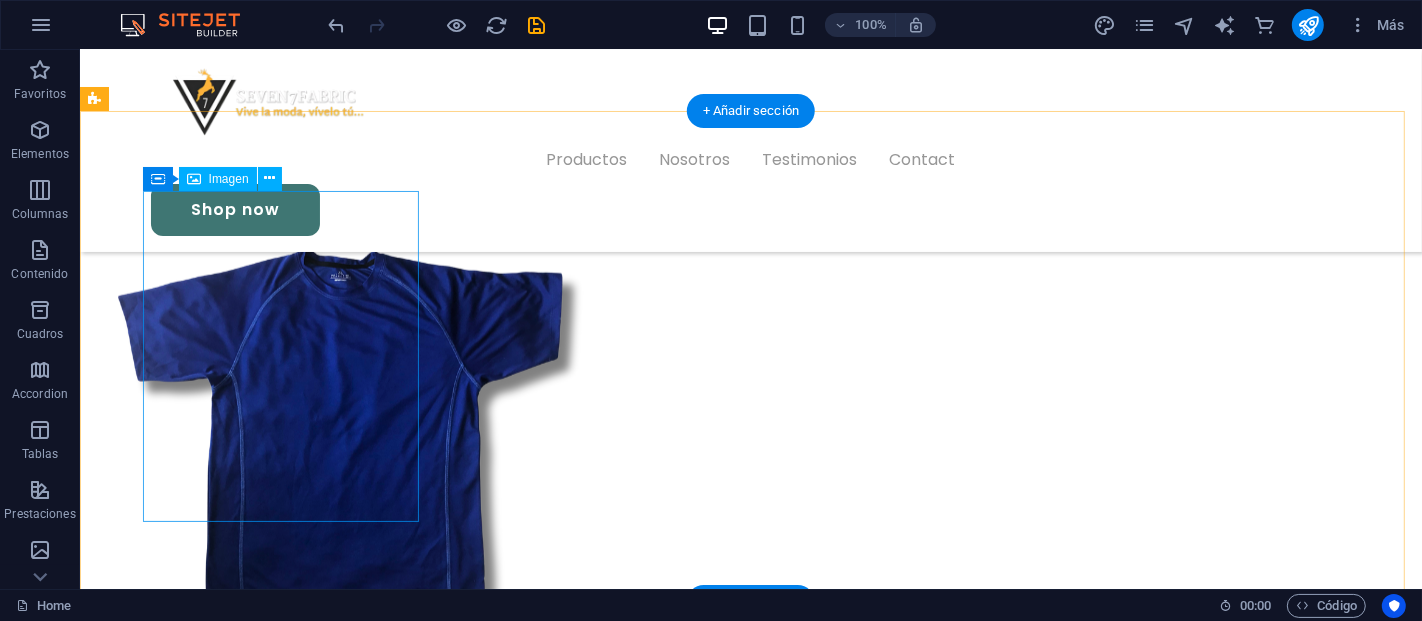 click at bounding box center (241, 4854) 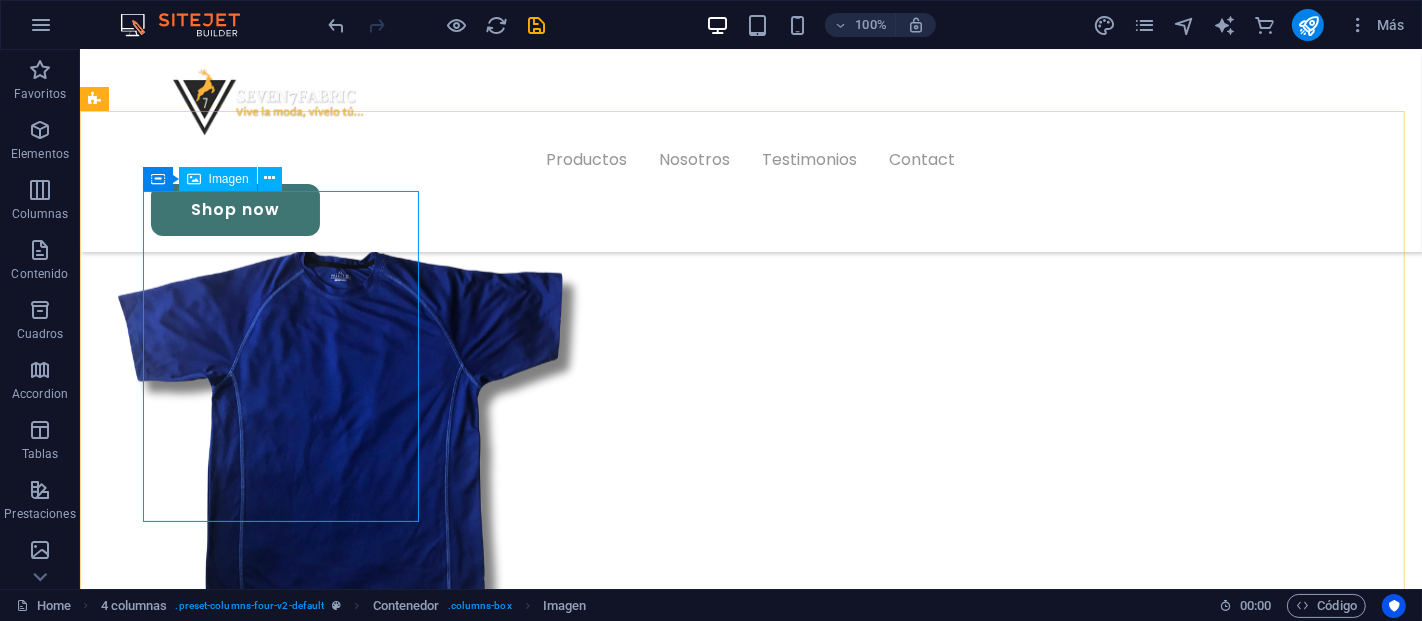click on "Imagen" at bounding box center (218, 179) 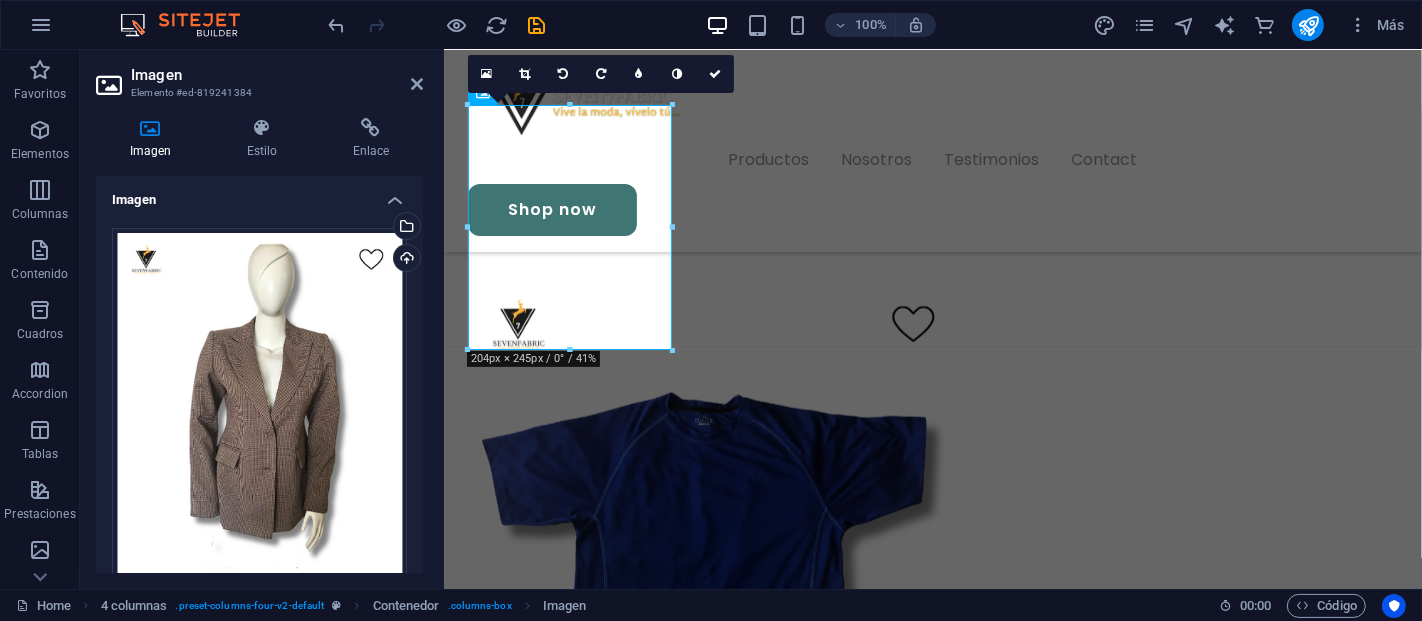 scroll, scrollTop: 1834, scrollLeft: 0, axis: vertical 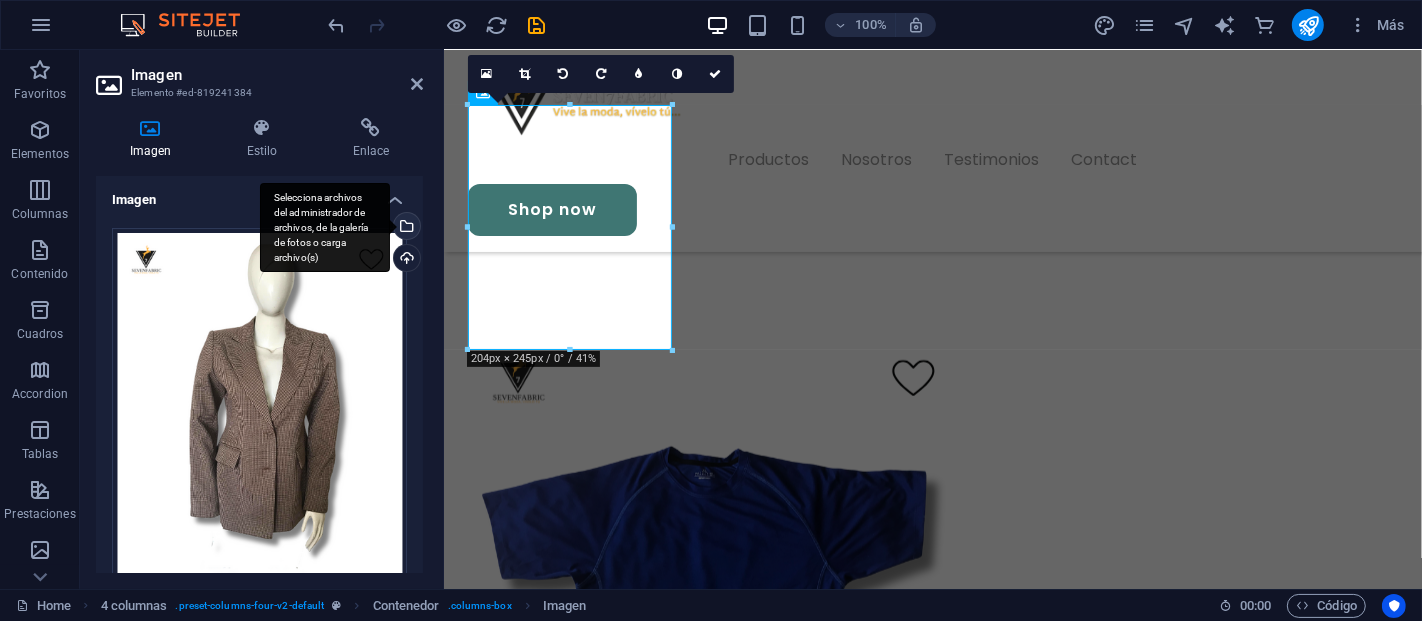 click on "Selecciona archivos del administrador de archivos, de la galería de fotos o carga archivo(s)" at bounding box center (405, 228) 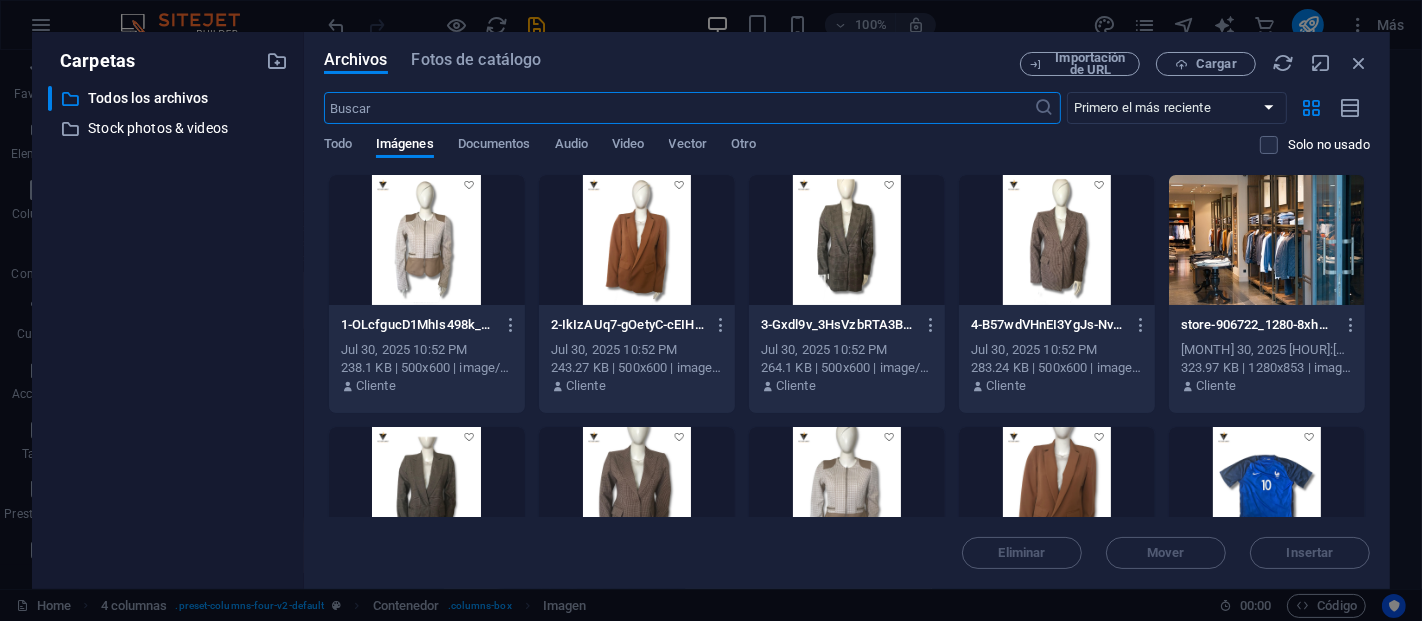 scroll, scrollTop: 2482, scrollLeft: 0, axis: vertical 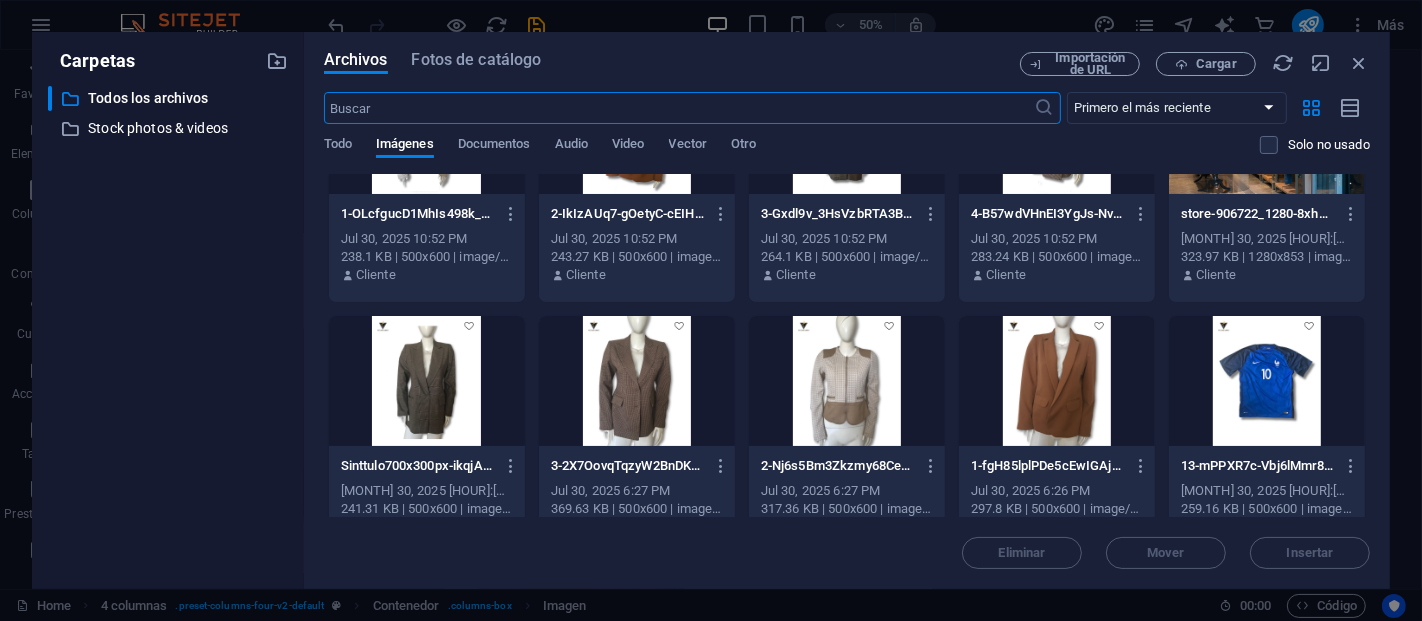 click at bounding box center [1057, 381] 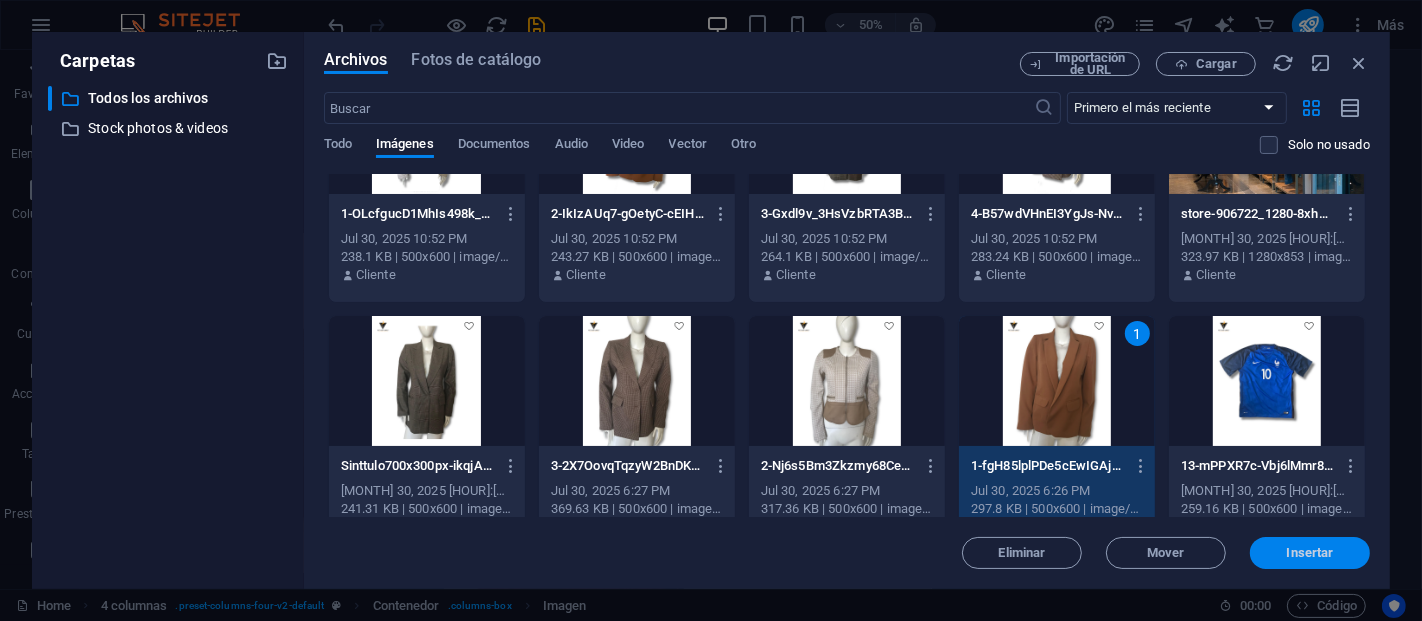click on "Insertar" at bounding box center (1310, 553) 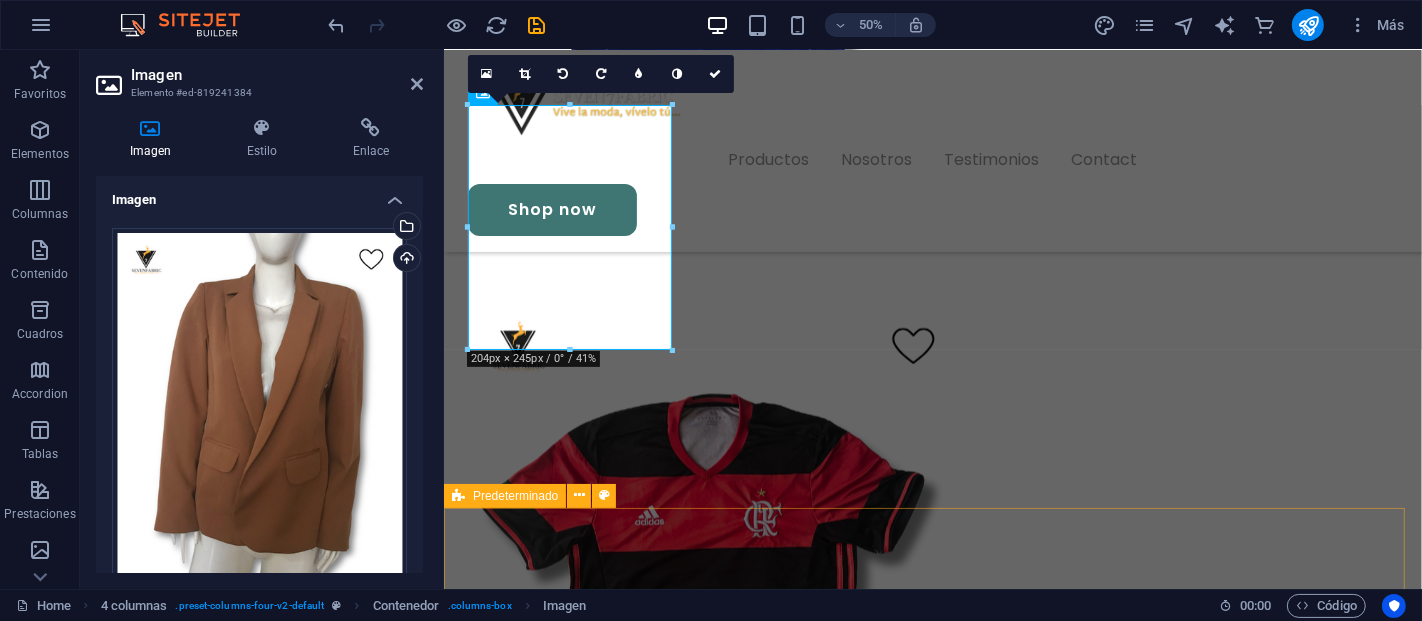 scroll, scrollTop: 1834, scrollLeft: 0, axis: vertical 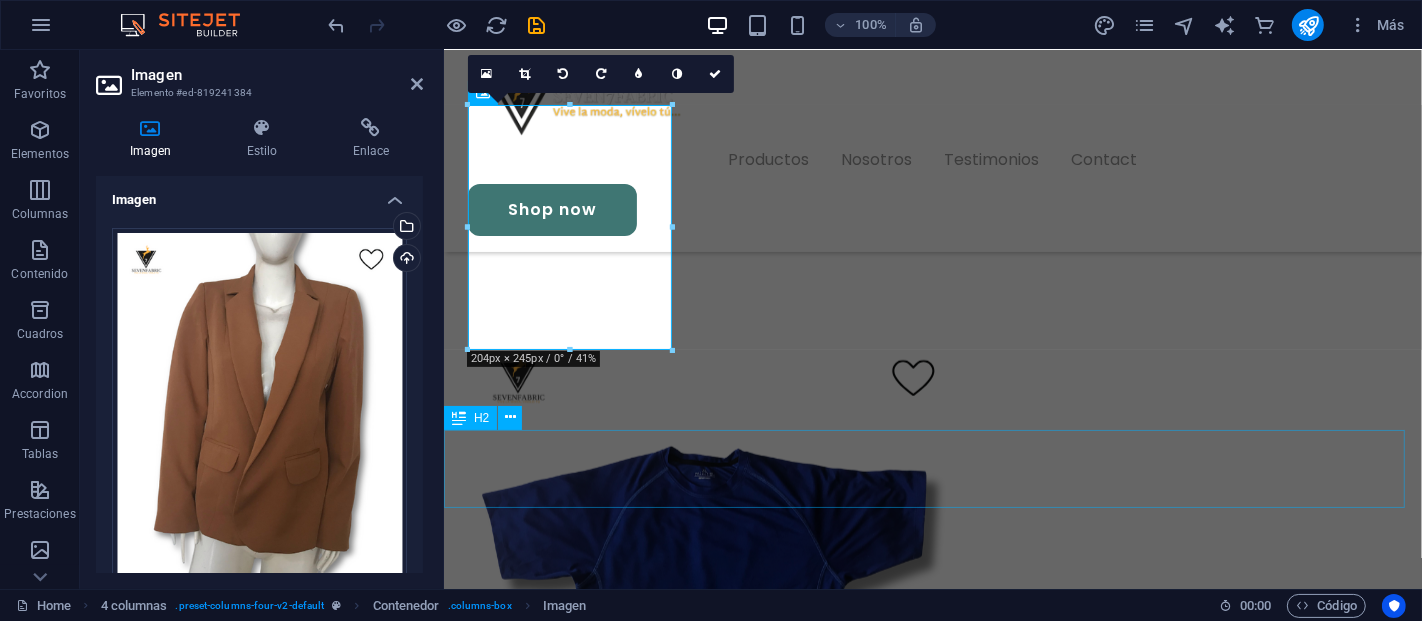 click on "Nosotros" at bounding box center (932, 7359) 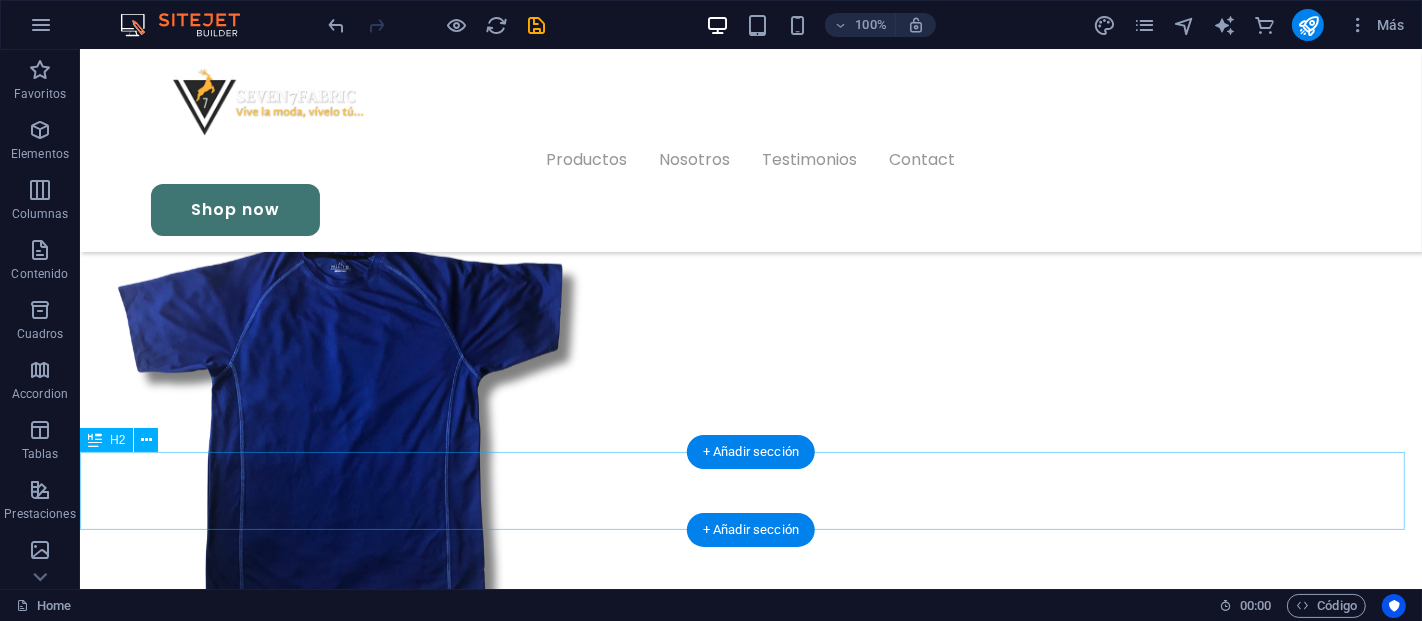 scroll, scrollTop: 1877, scrollLeft: 0, axis: vertical 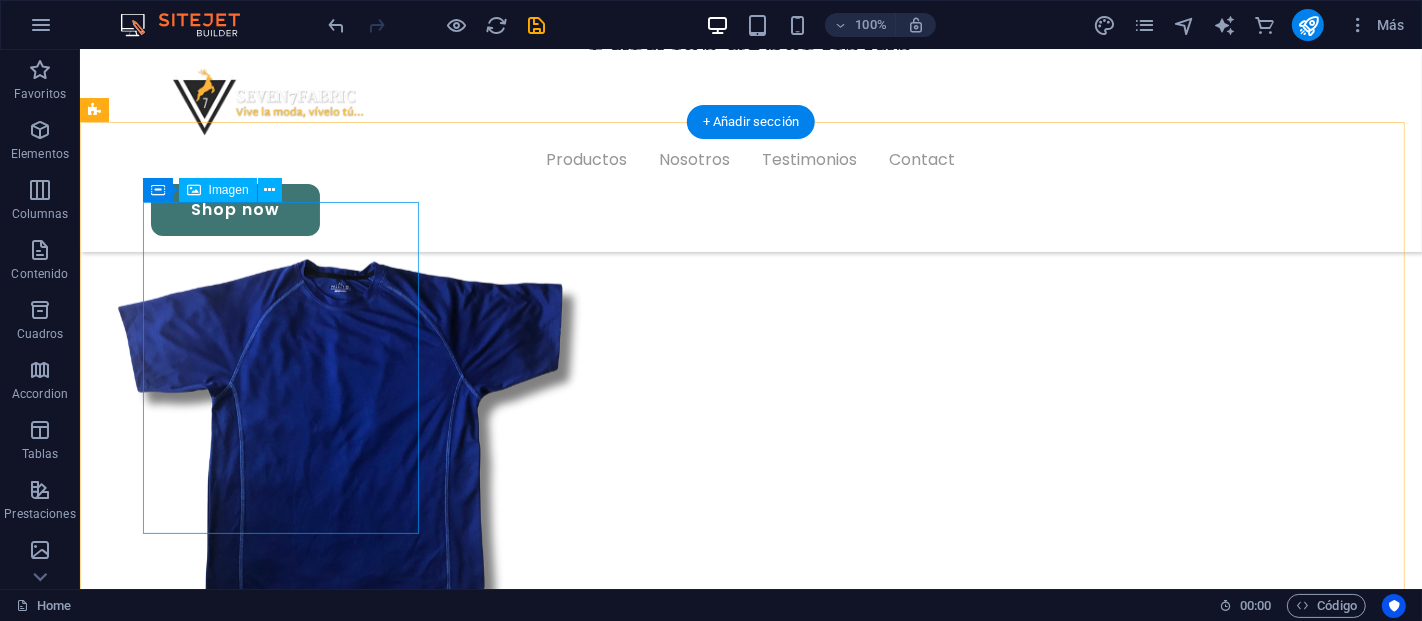 click at bounding box center (241, 4865) 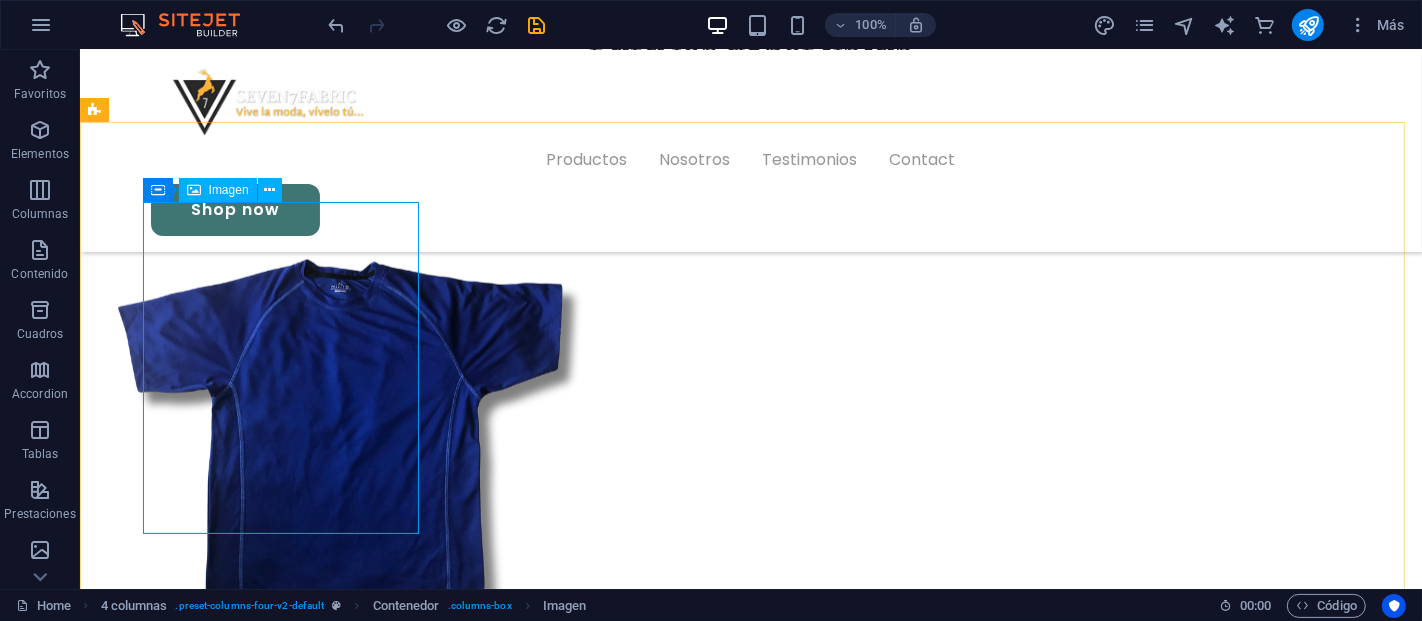 click on "Imagen" at bounding box center [229, 190] 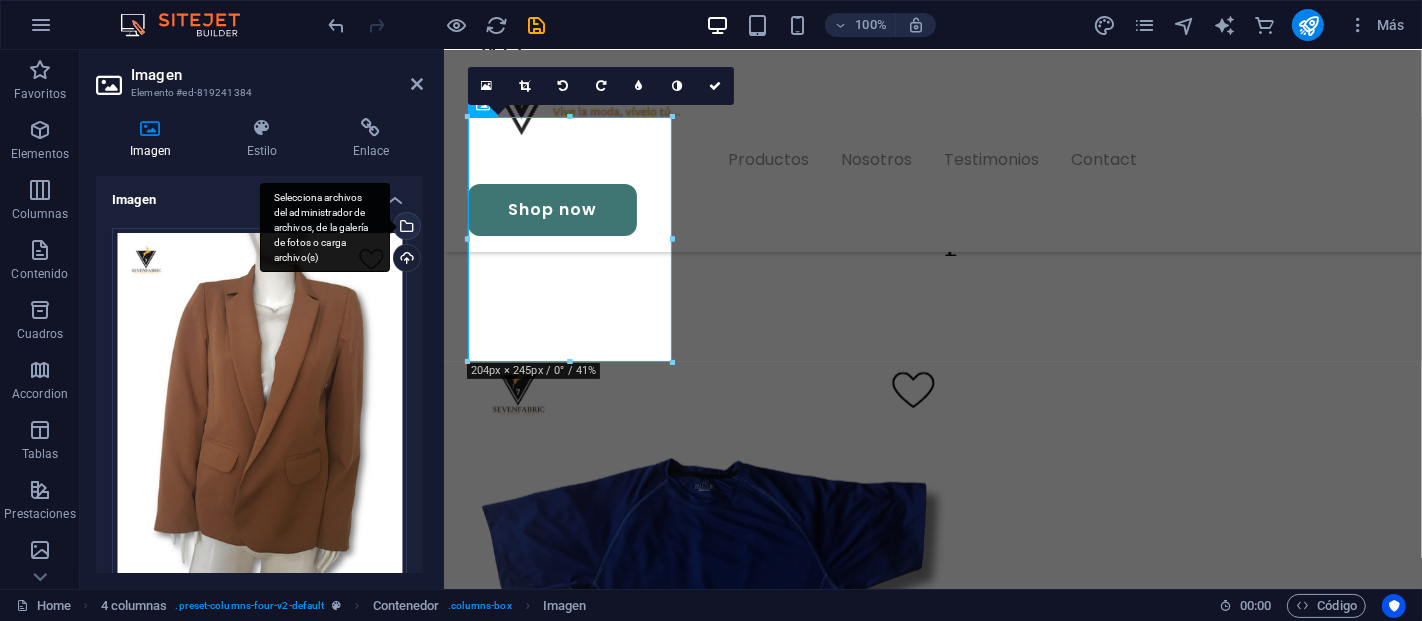 click on "Selecciona archivos del administrador de archivos, de la galería de fotos o carga archivo(s)" at bounding box center [405, 228] 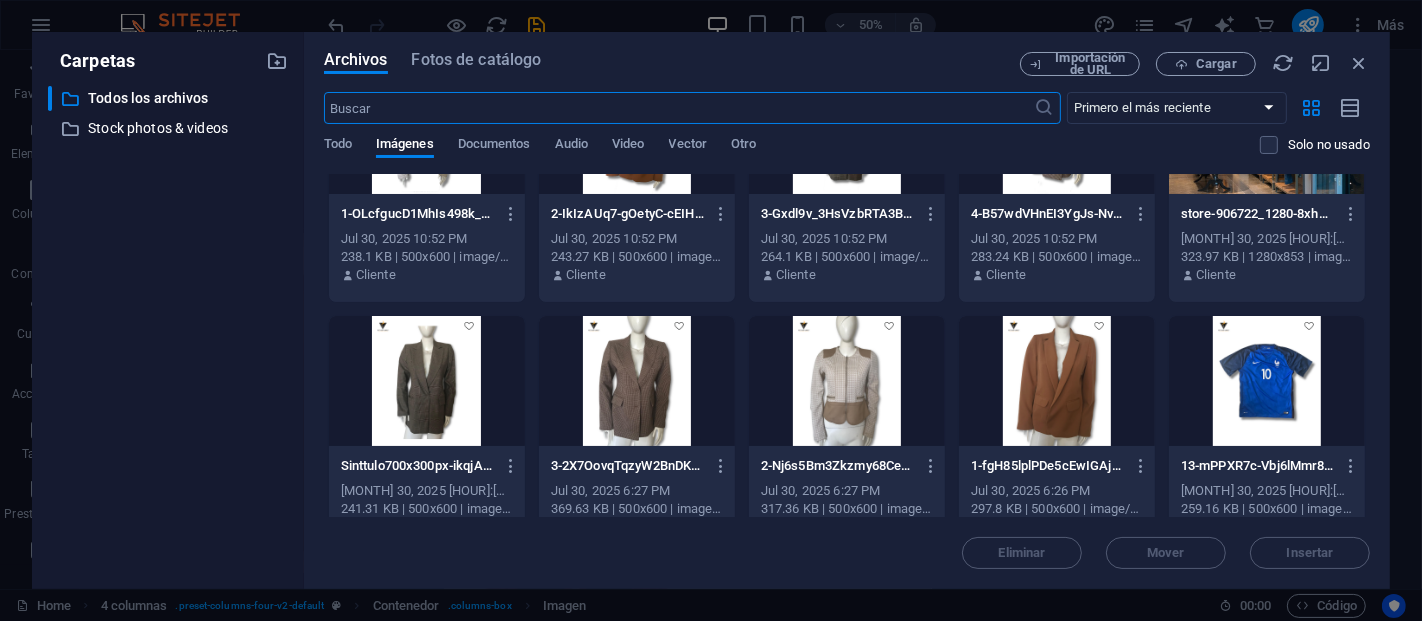 scroll, scrollTop: 0, scrollLeft: 0, axis: both 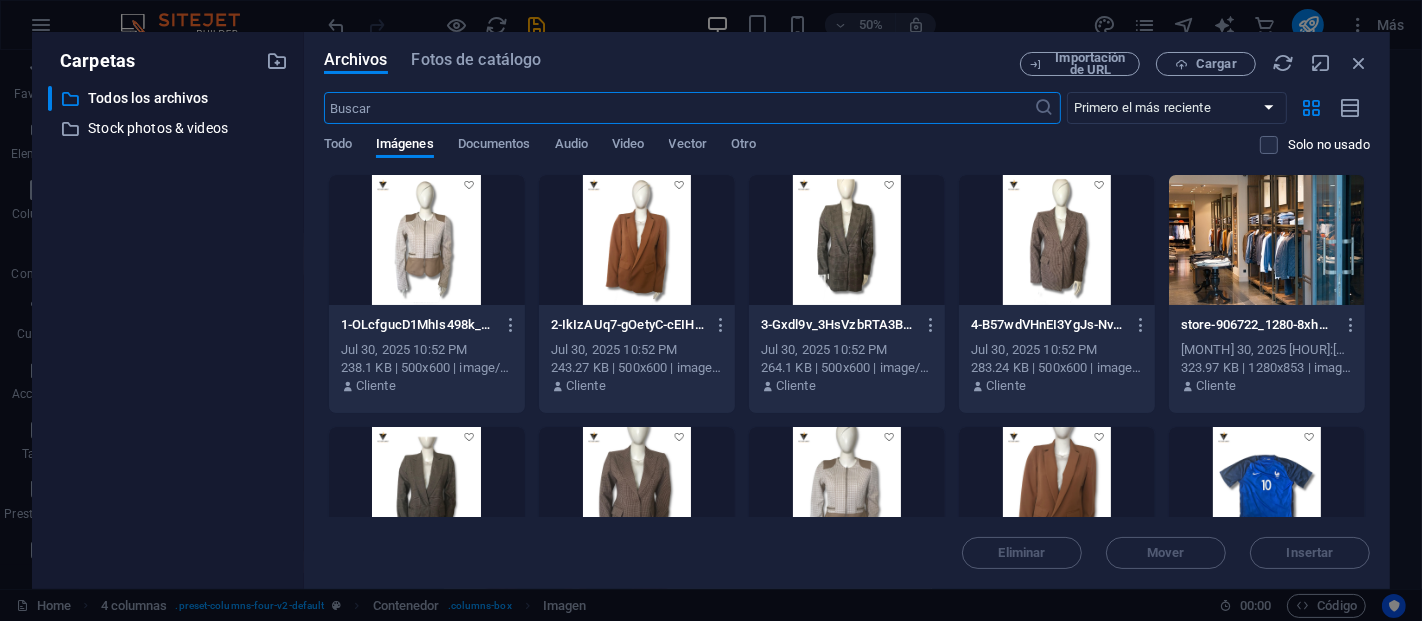 click at bounding box center (637, 240) 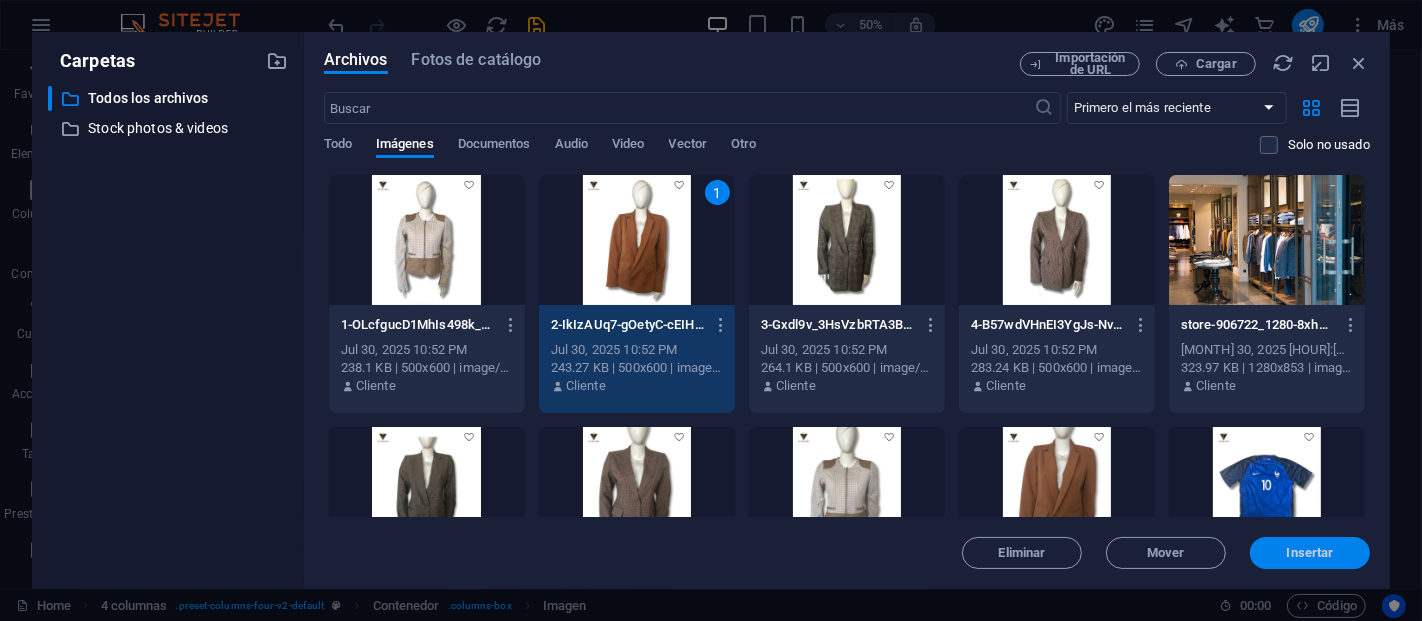click on "Insertar" at bounding box center (1310, 553) 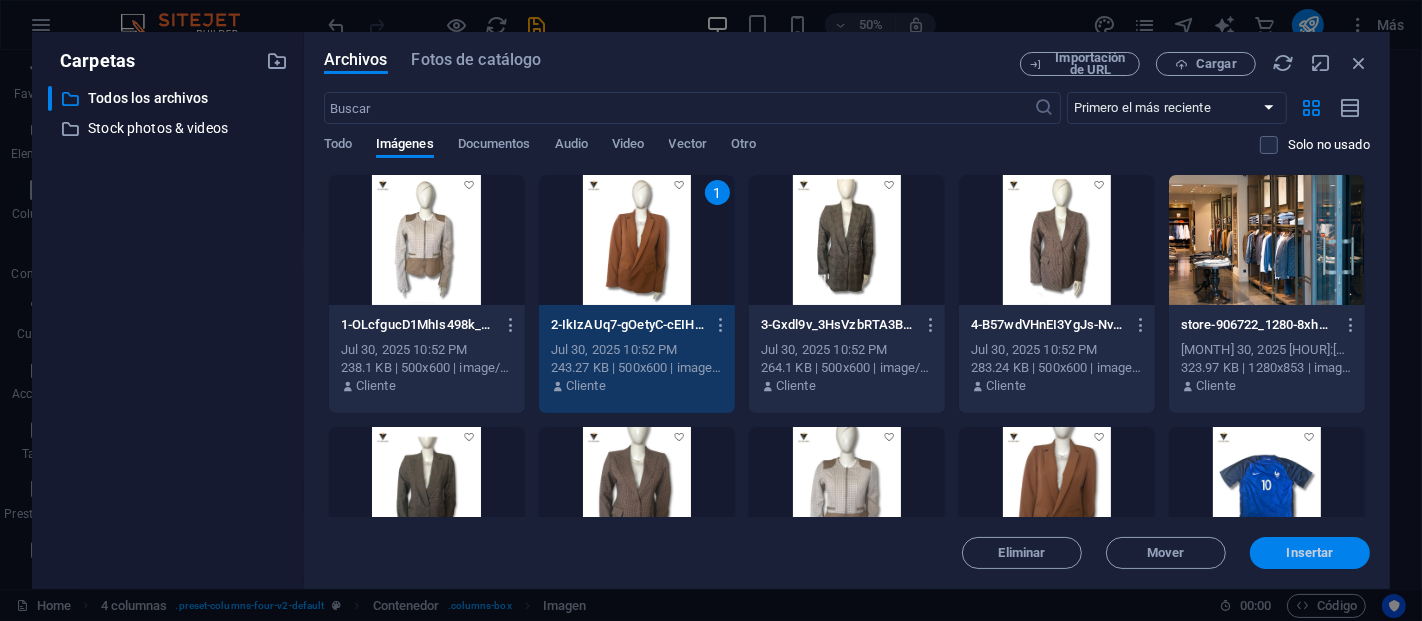 scroll, scrollTop: 1822, scrollLeft: 0, axis: vertical 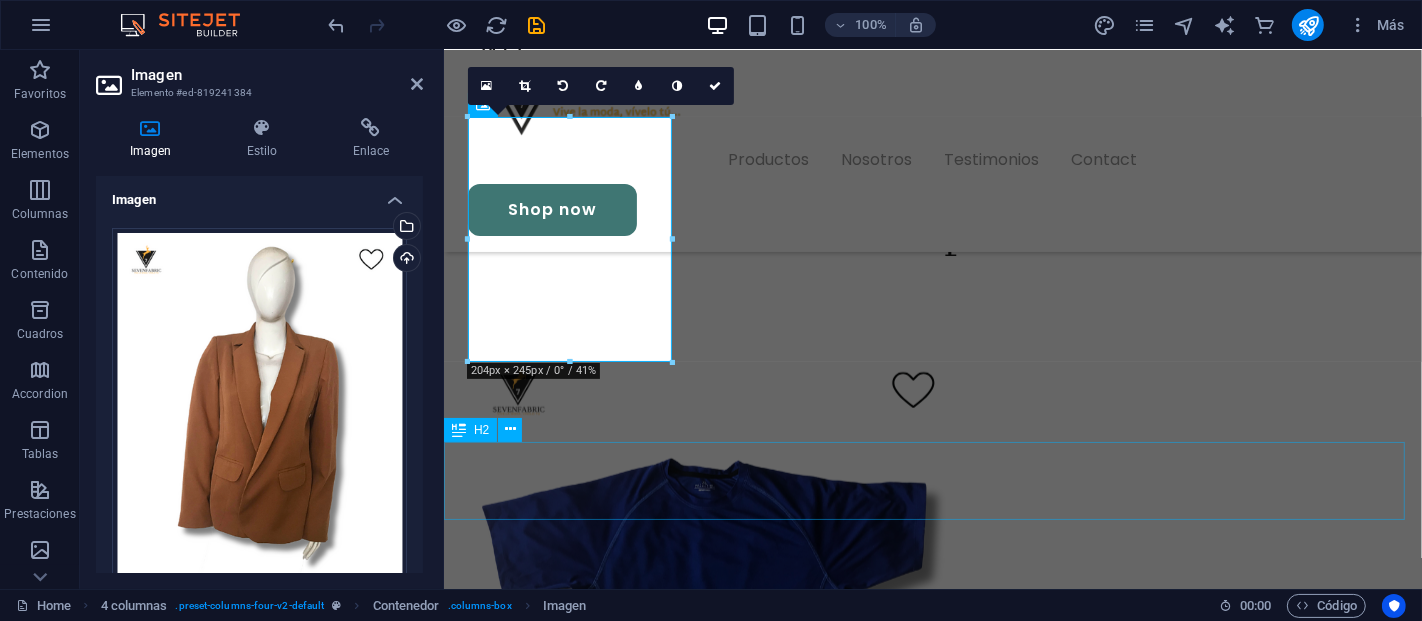 click on "Nosotros" at bounding box center [932, 7371] 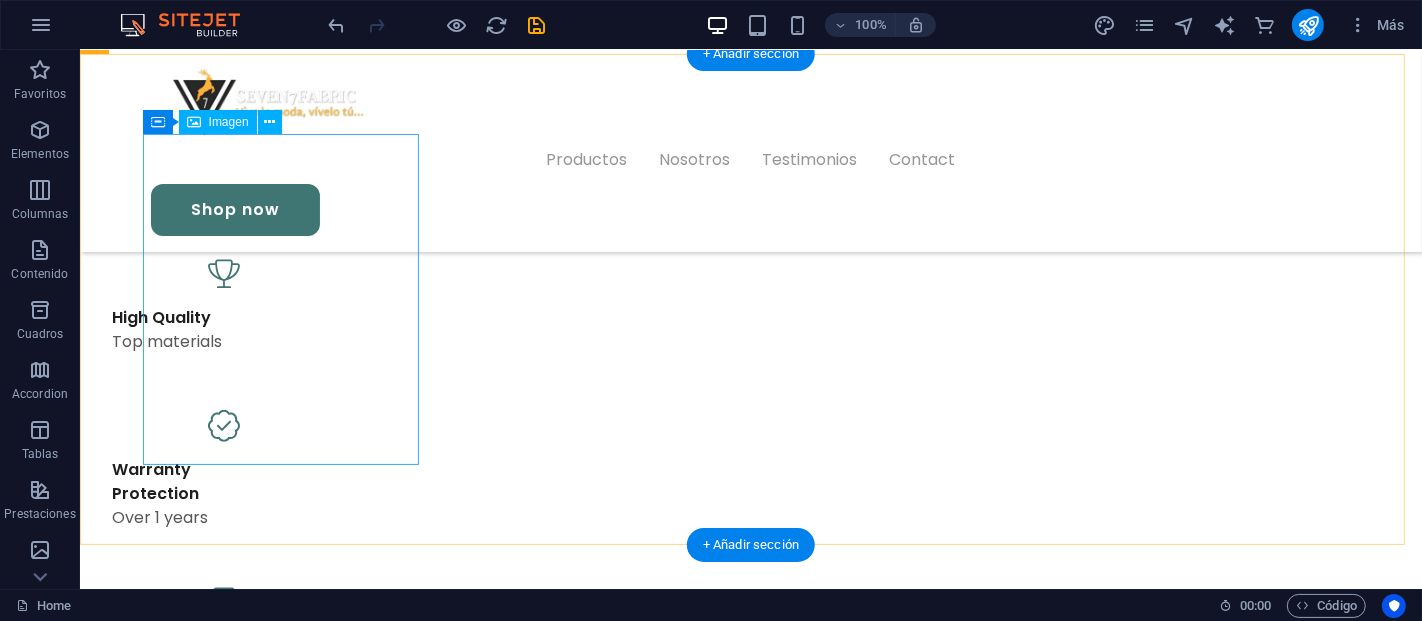 scroll, scrollTop: 988, scrollLeft: 0, axis: vertical 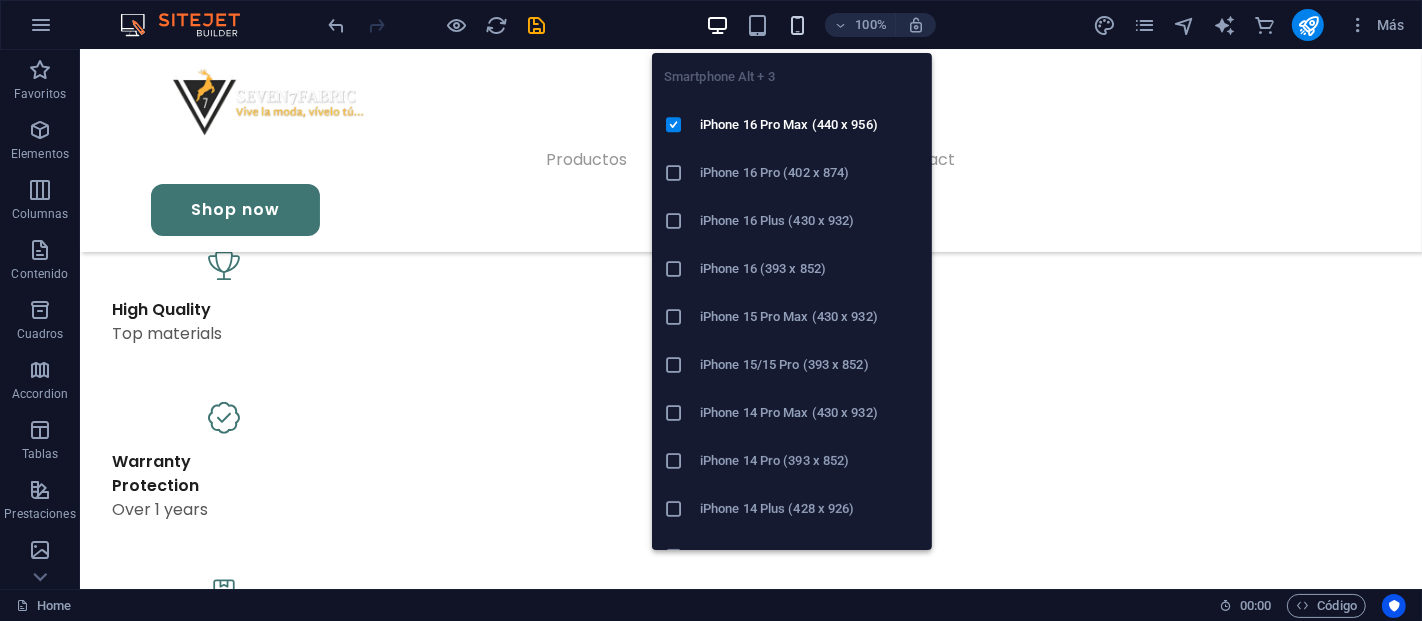 drag, startPoint x: 790, startPoint y: 27, endPoint x: 800, endPoint y: 28, distance: 10.049875 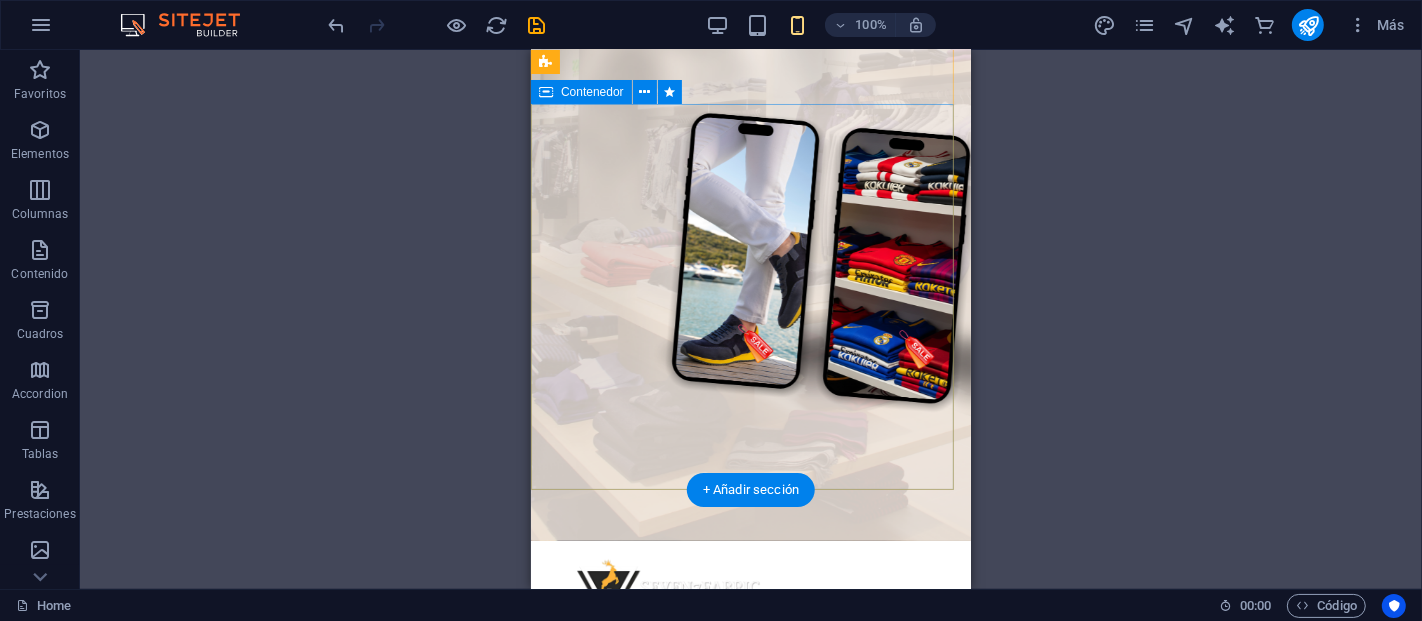scroll, scrollTop: 0, scrollLeft: 0, axis: both 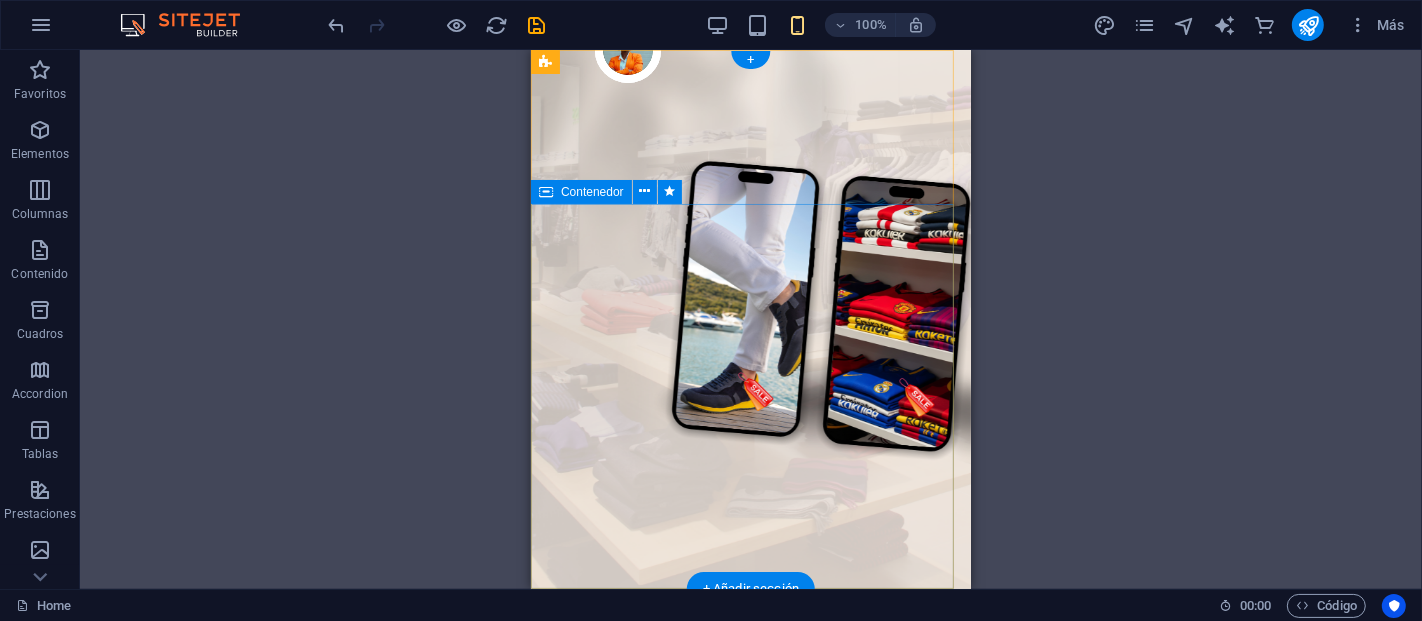 click on "Estilo que ... Inspira tu día         “Encuentra tu estilo en cada detalle”" at bounding box center [750, 861] 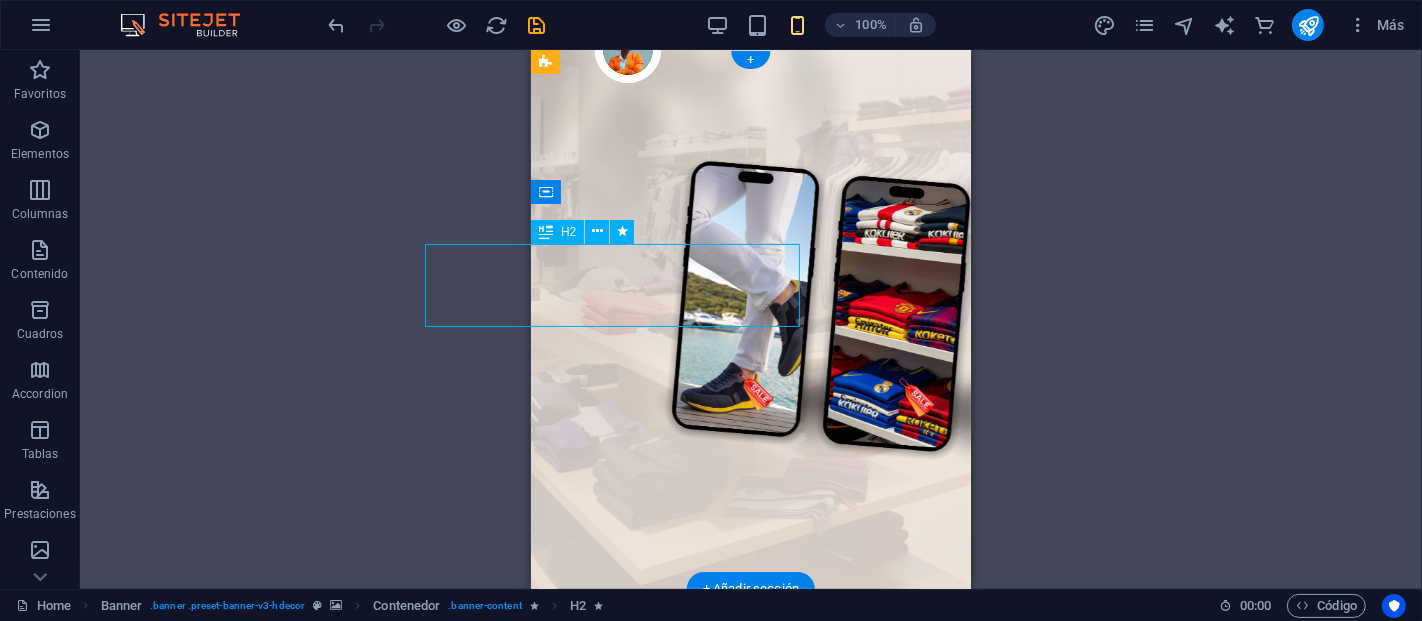 drag, startPoint x: 735, startPoint y: 267, endPoint x: 781, endPoint y: 271, distance: 46.173584 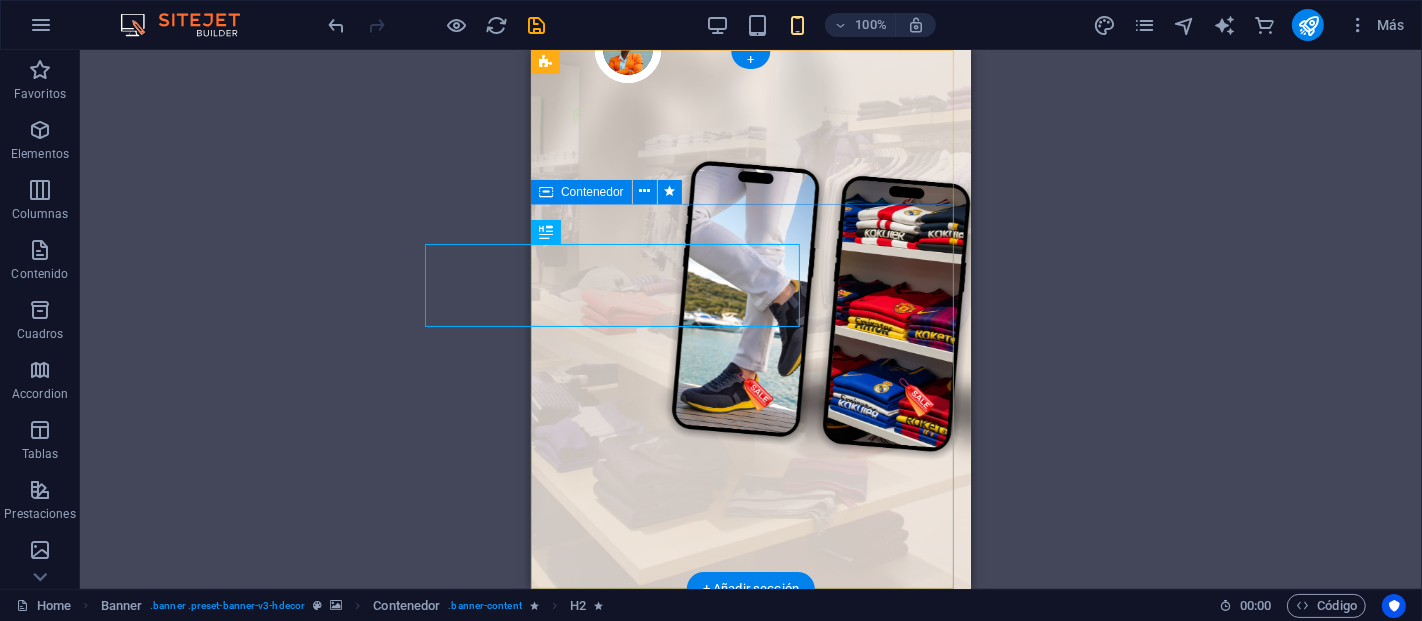 click on "Estilo que ... Inspira tu día         “Encuentra tu estilo en cada detalle”" at bounding box center (750, 861) 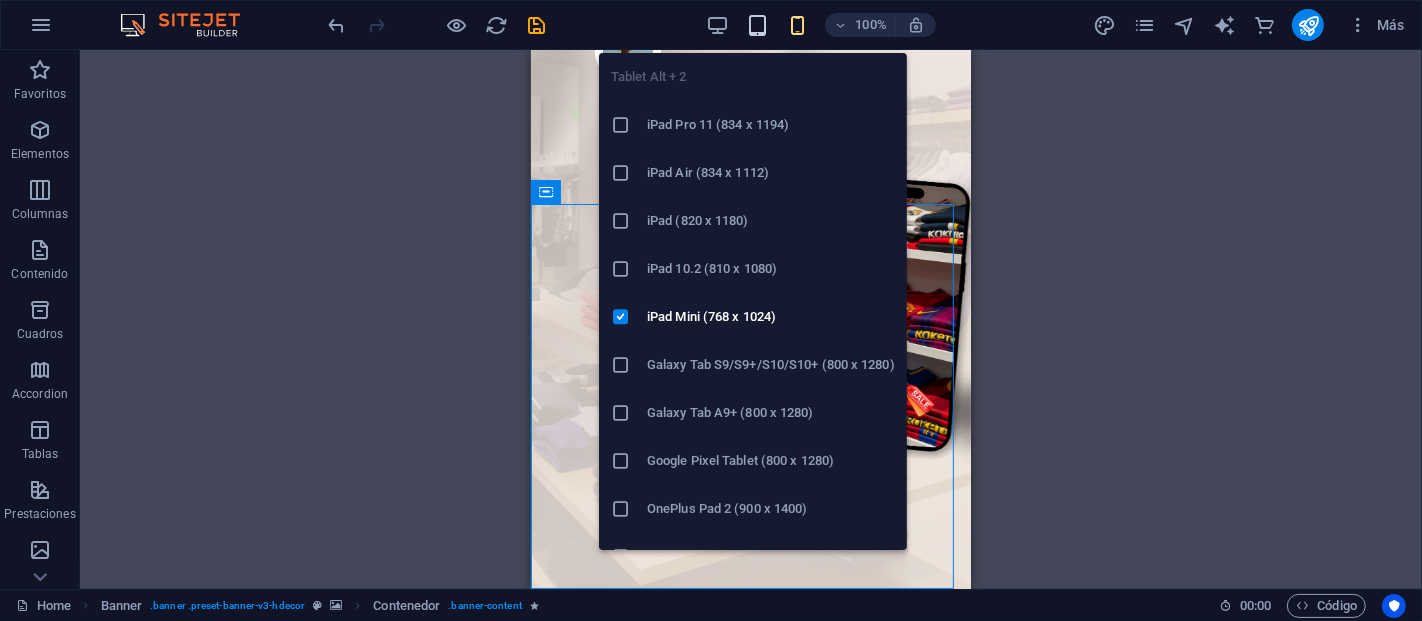click at bounding box center (757, 25) 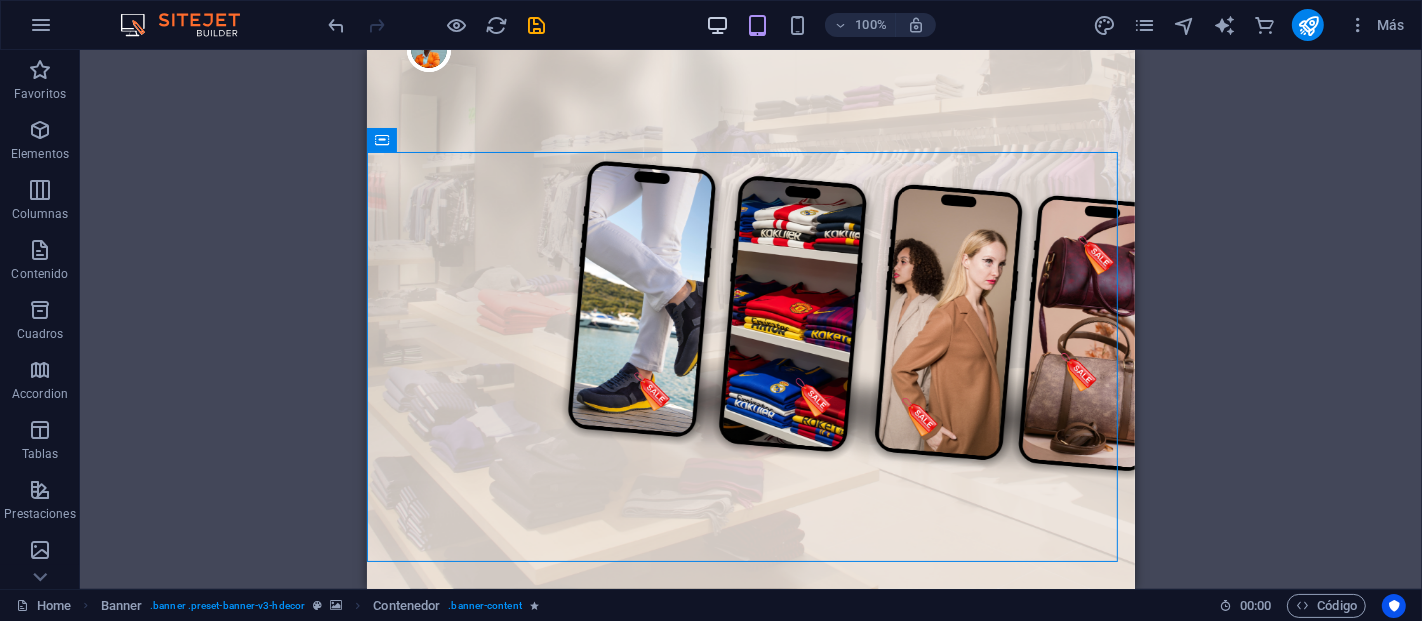 click at bounding box center (717, 25) 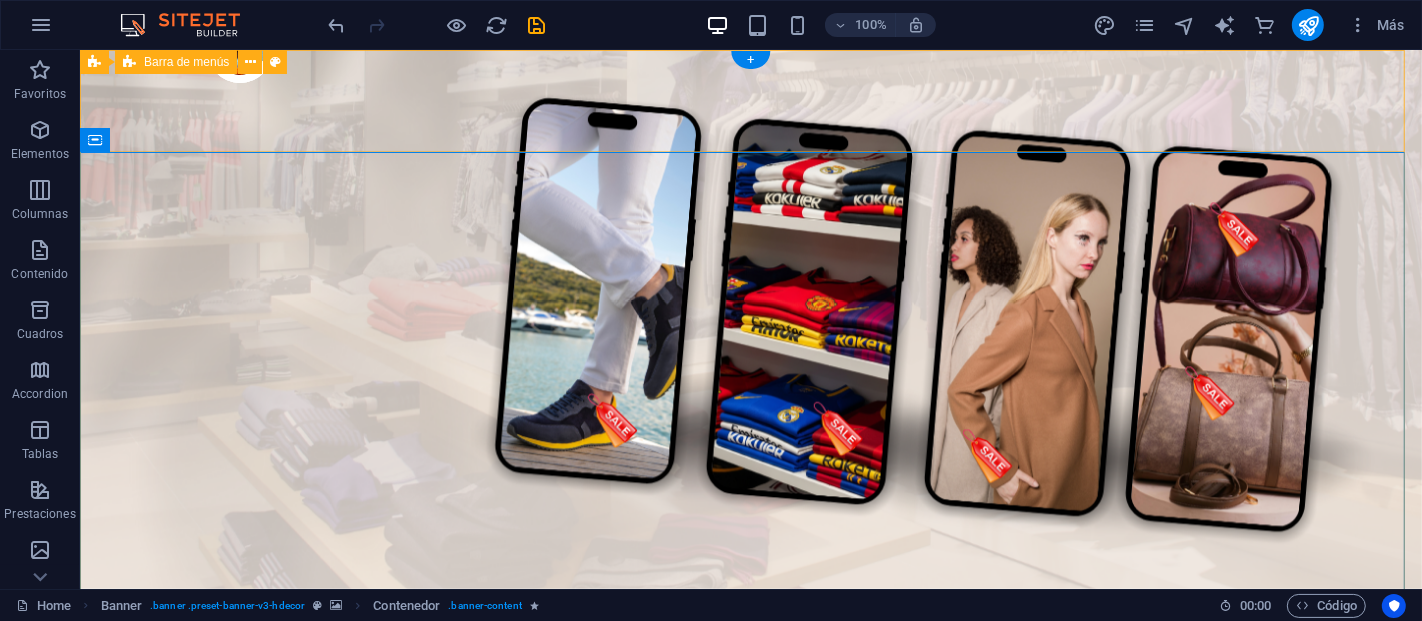 click on "Productos Nosotros Testimonios Contact Shop now" at bounding box center [750, 690] 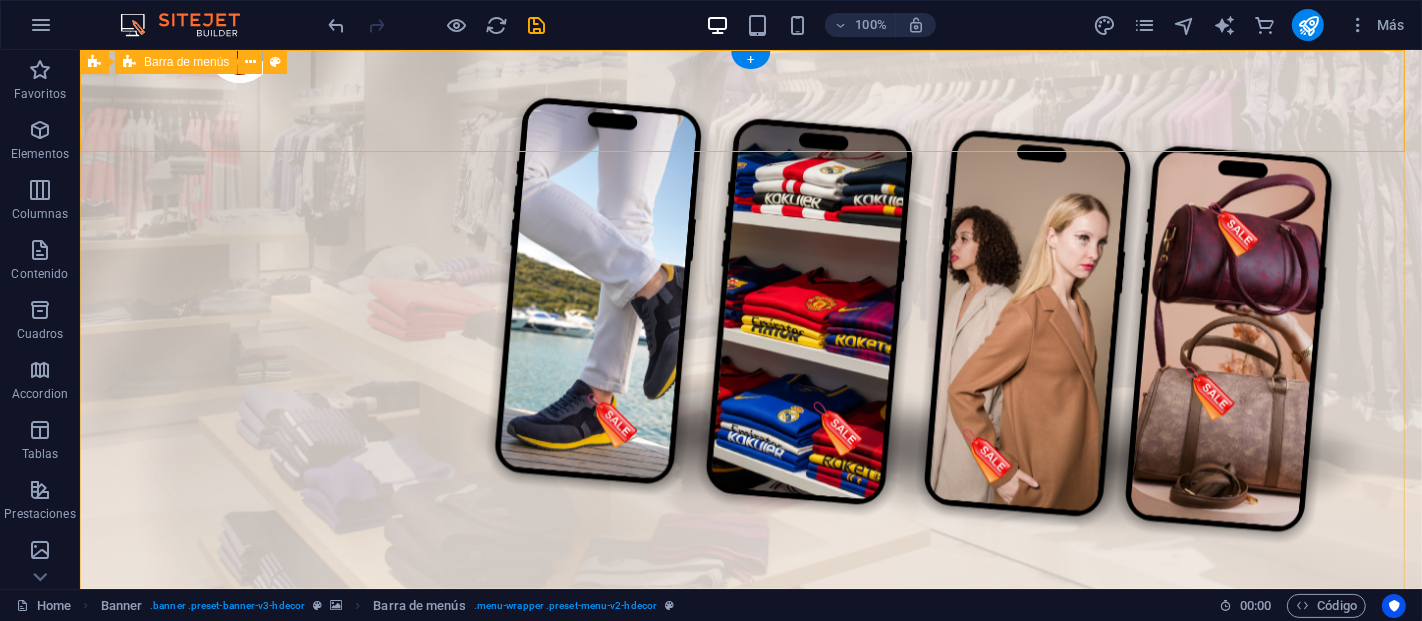 click on "Productos Nosotros Testimonios Contact Shop now" at bounding box center (750, 690) 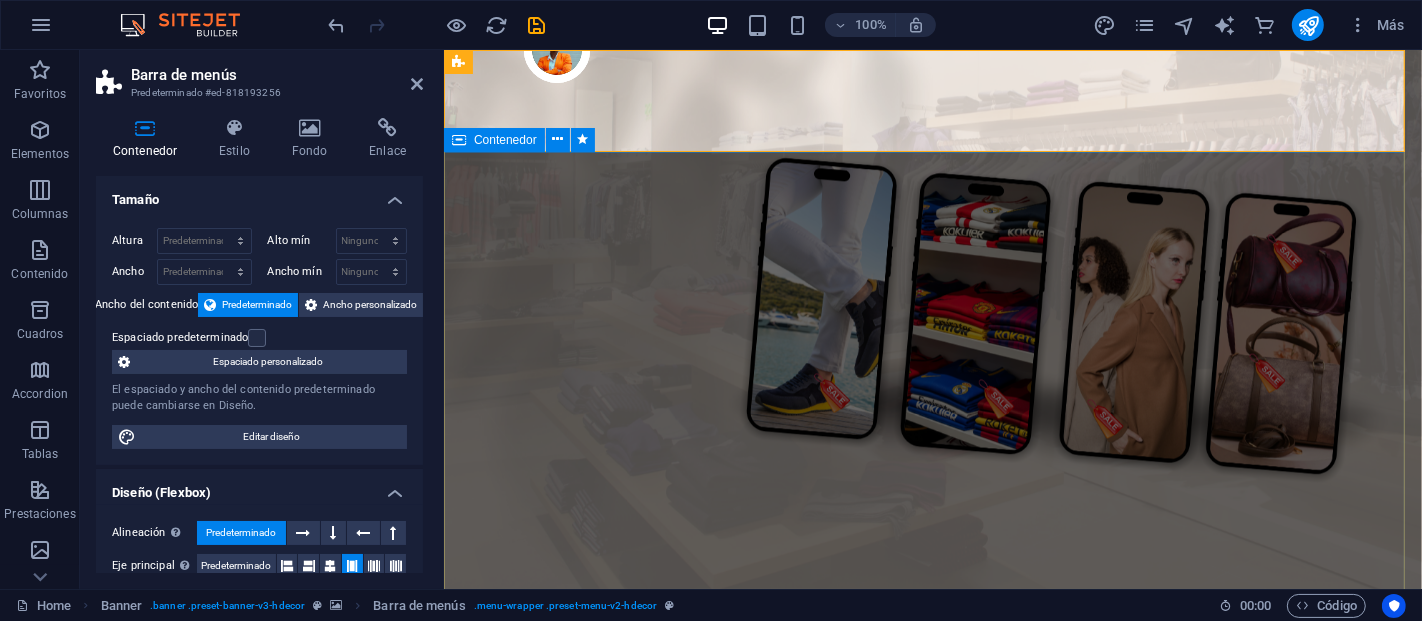 click on "Estilo que ... Inspira tu día         “Encuentra tu estilo en cada detalle”" at bounding box center (932, 962) 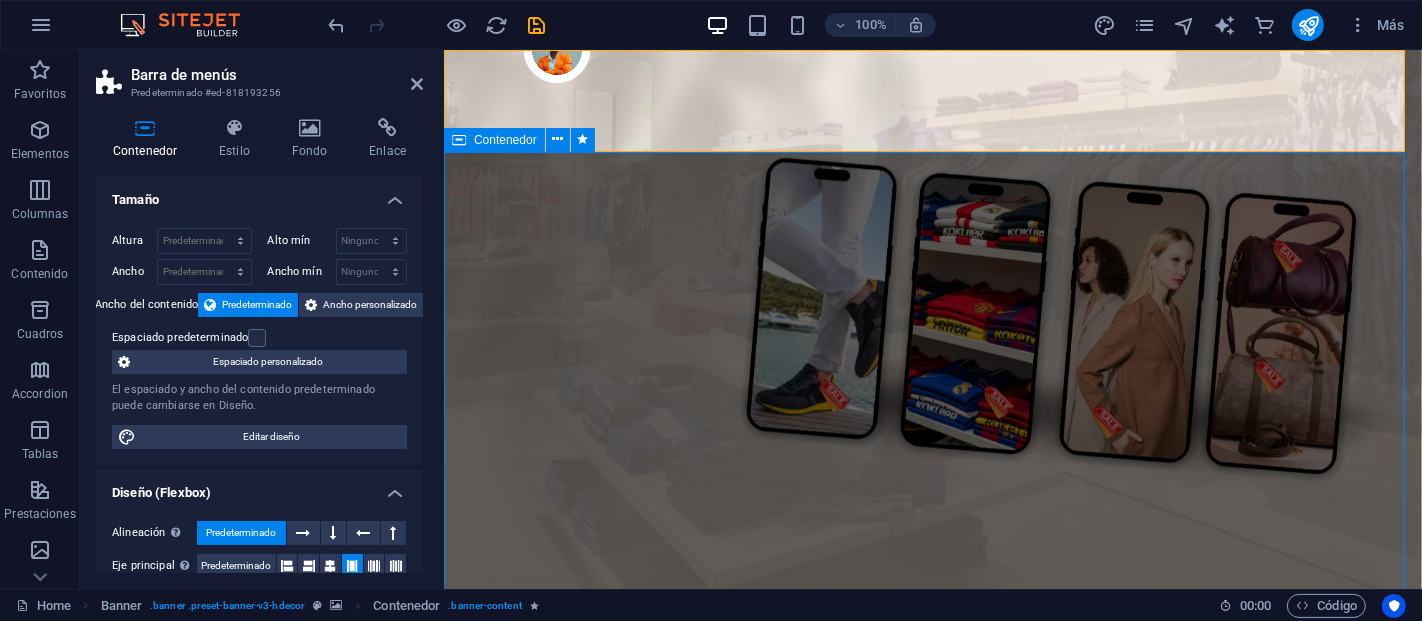 click on "Estilo que ... Inspira tu día         “Encuentra tu estilo en cada detalle”" at bounding box center [932, 962] 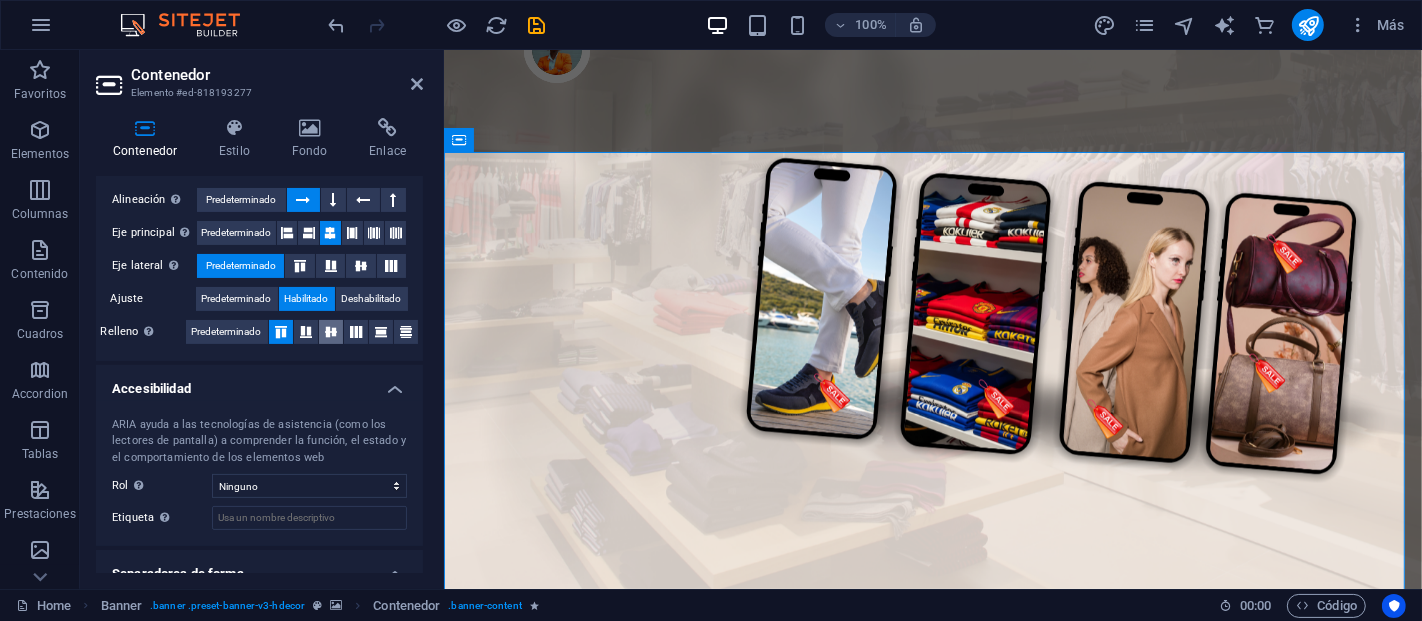 scroll, scrollTop: 400, scrollLeft: 0, axis: vertical 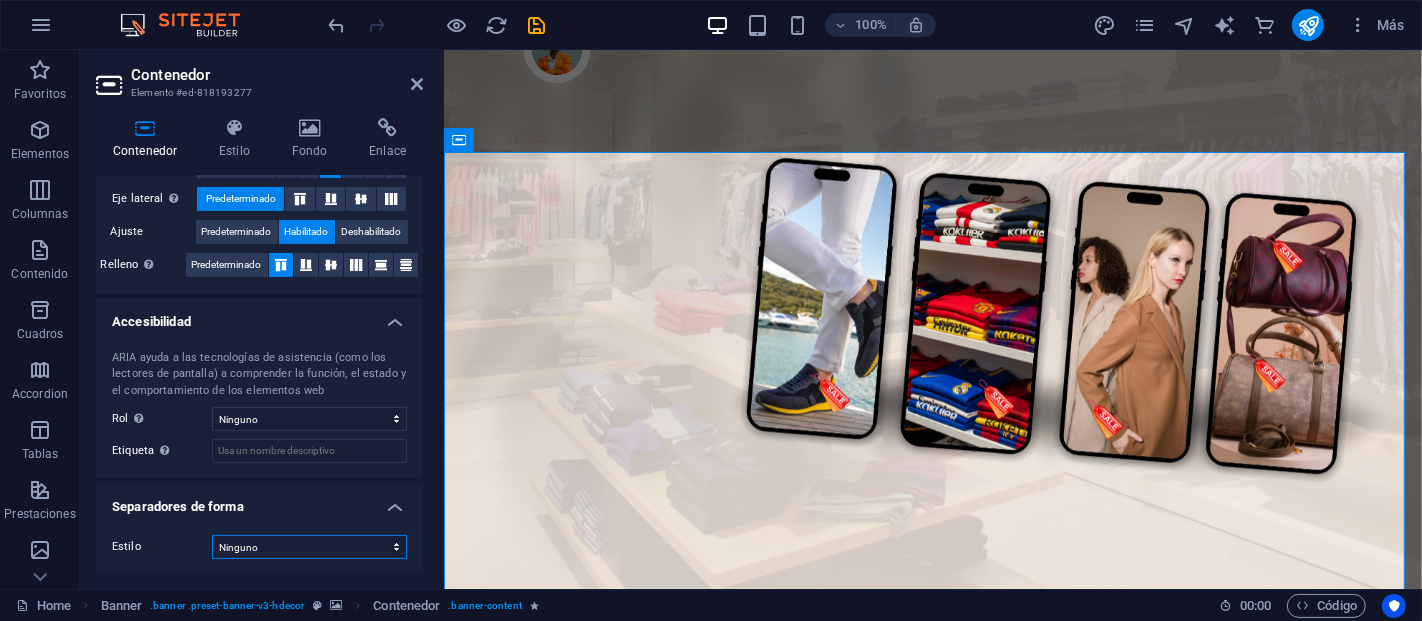 click on "Ninguno Triángulo Cuadrado Diagonal Polígono 1 Polígono 2 Zigzag Múltiples zigzags Olas Múltiples olas Medio círculo Círculo Sombra de círculo Bloques Hexágonos Nubes Múltiples nubes Ventilador Pirámides Libro Gota de pintura Fuego Papel desmenuzado Flecha" at bounding box center (309, 547) 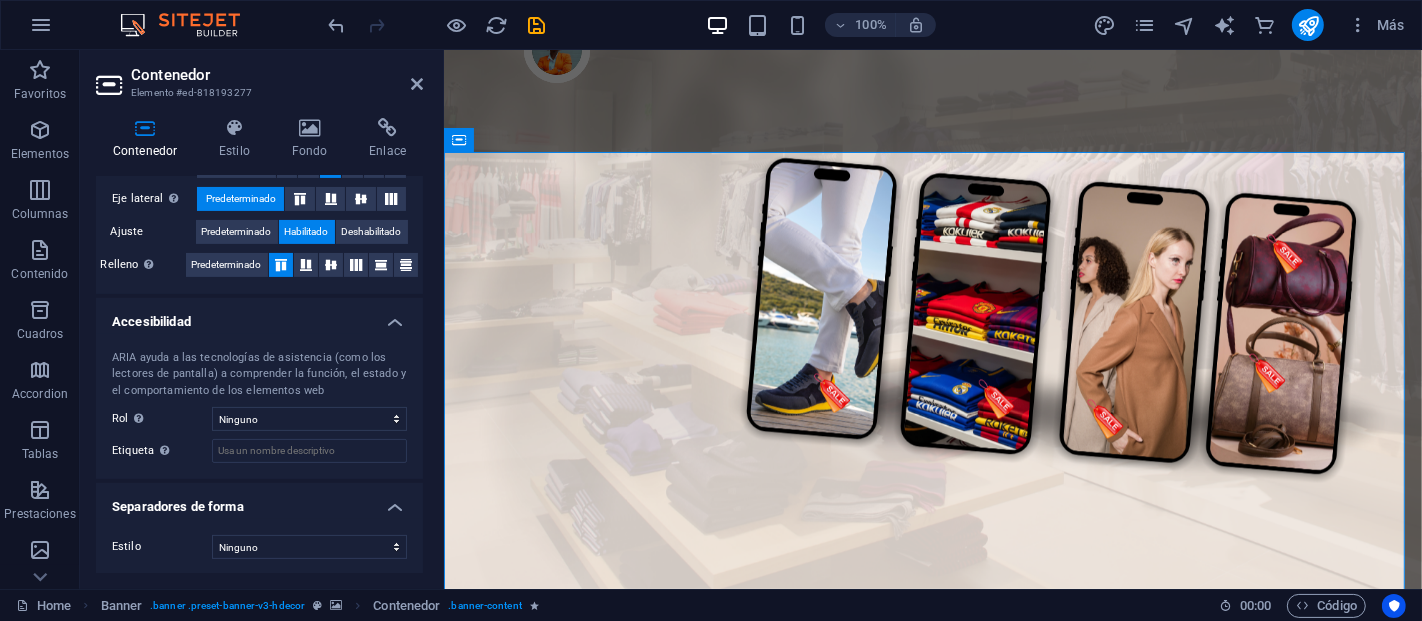 click on "Estilo" at bounding box center [162, 547] 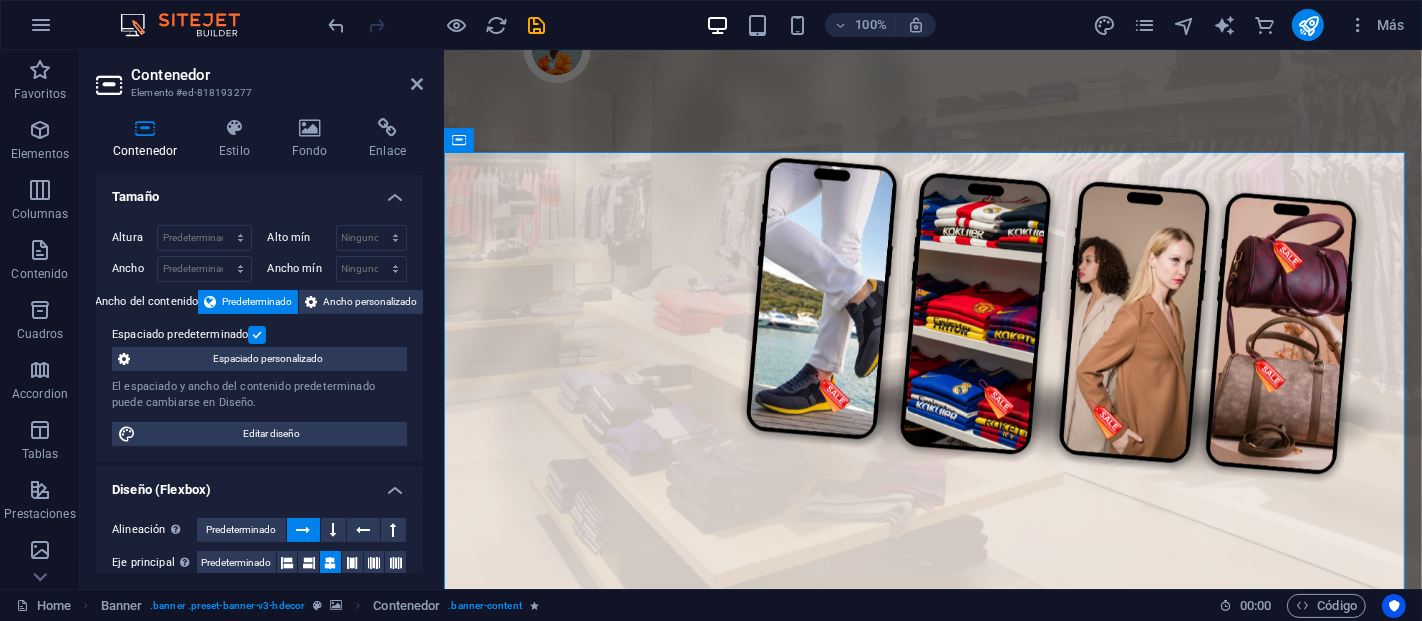scroll, scrollTop: 0, scrollLeft: 0, axis: both 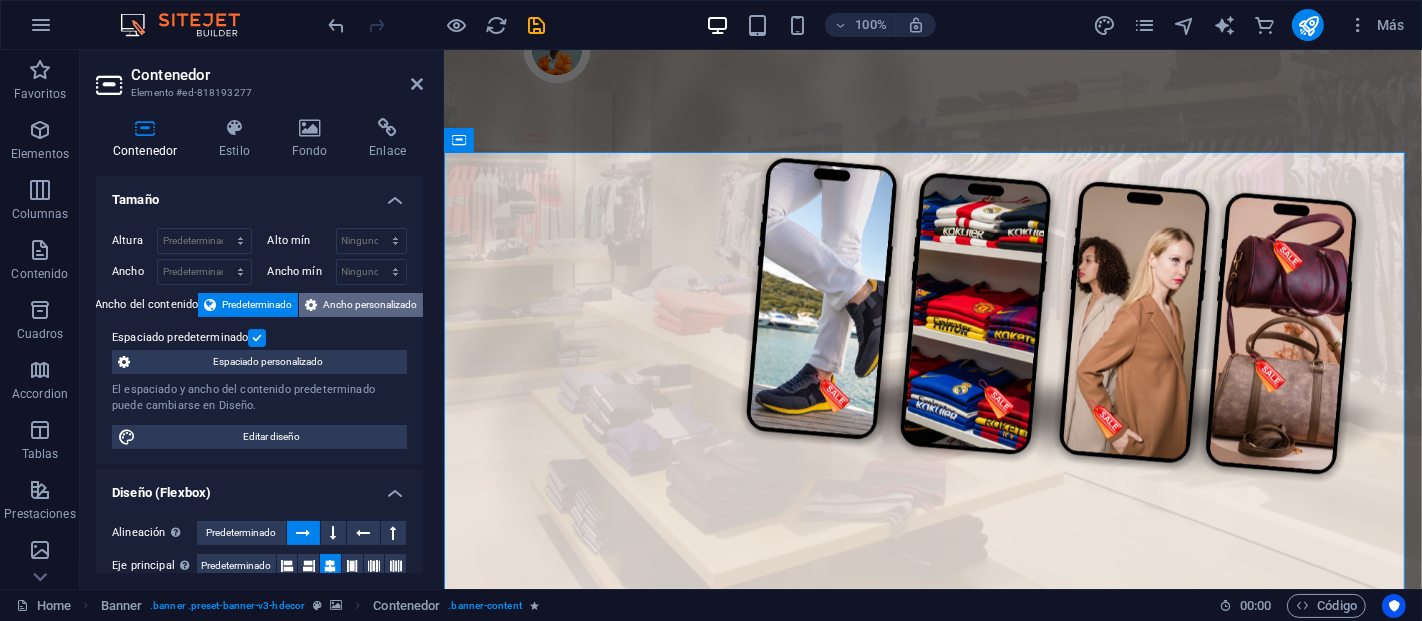 click on "Ancho personalizado" at bounding box center [370, 305] 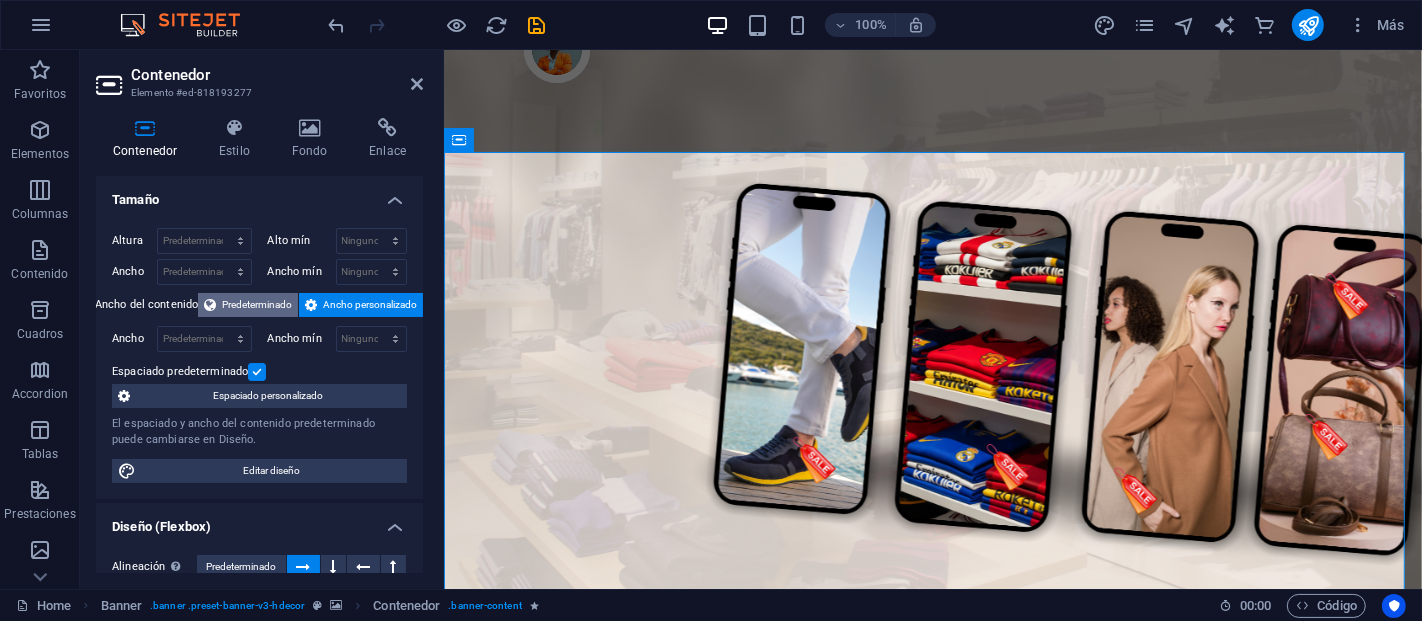 click on "Predeterminado" at bounding box center (257, 305) 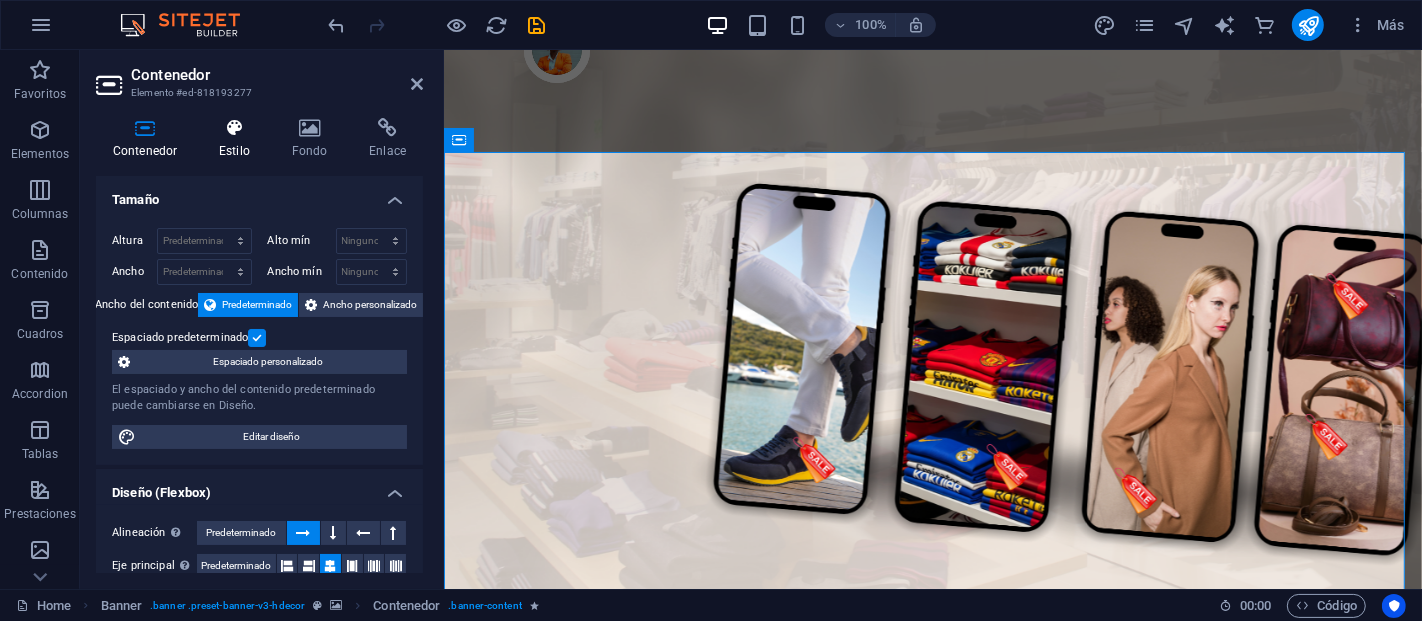 click on "Estilo" at bounding box center (238, 139) 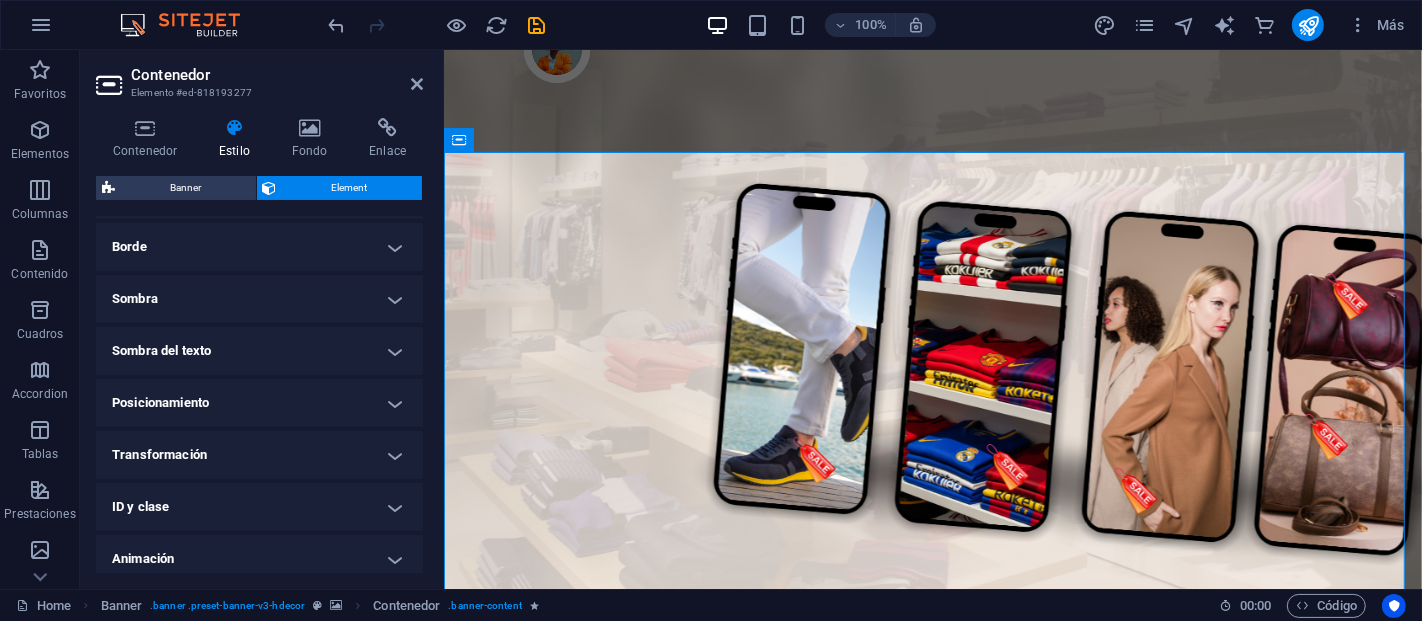 scroll, scrollTop: 504, scrollLeft: 0, axis: vertical 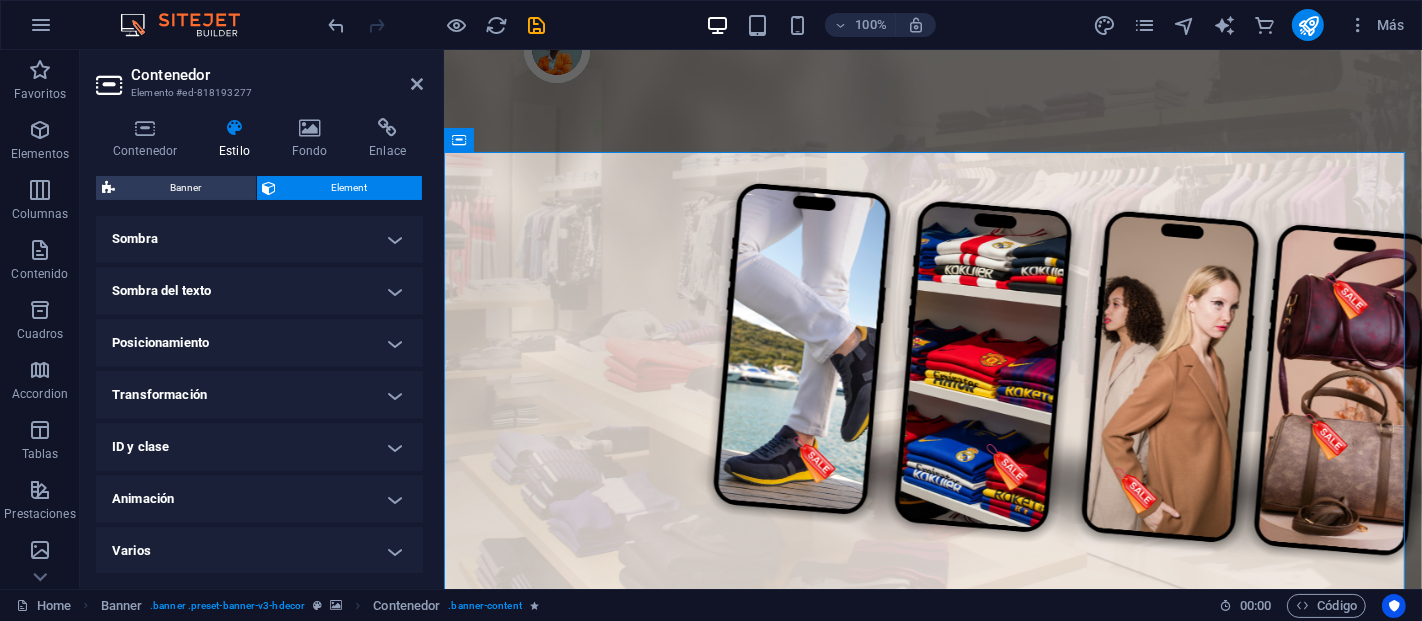 click on "Posicionamiento" at bounding box center (259, 343) 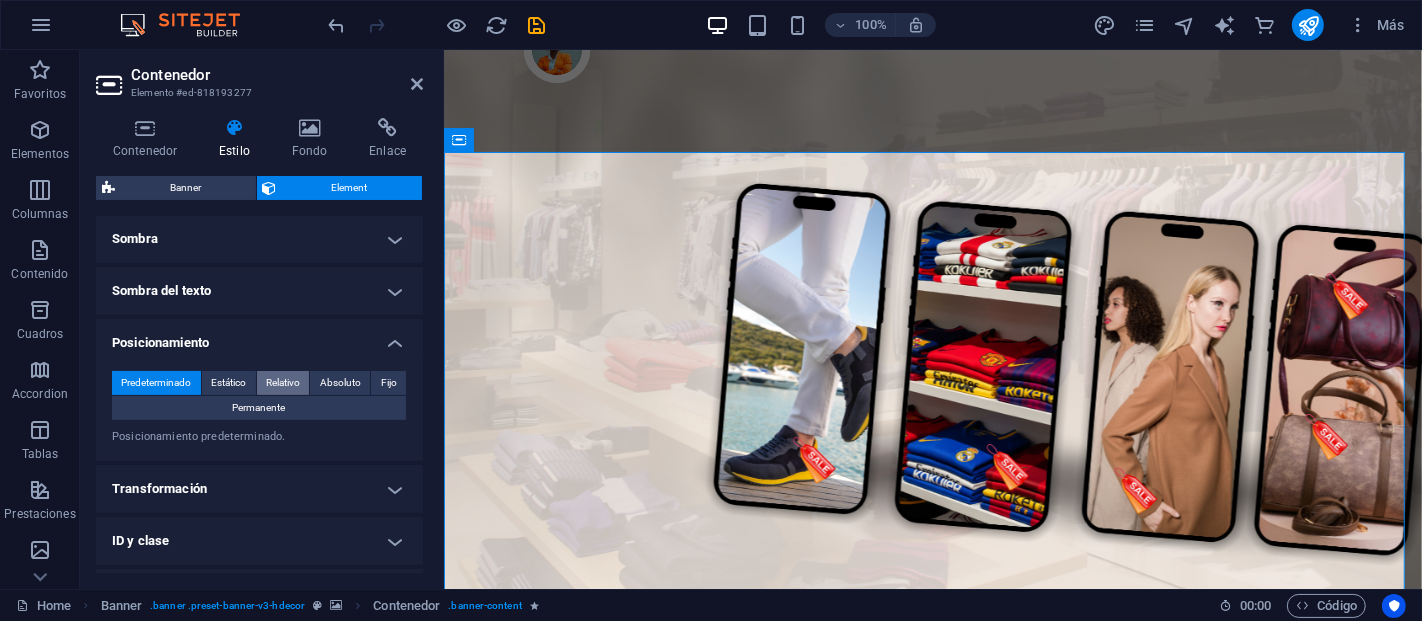click on "Relativo" at bounding box center (283, 383) 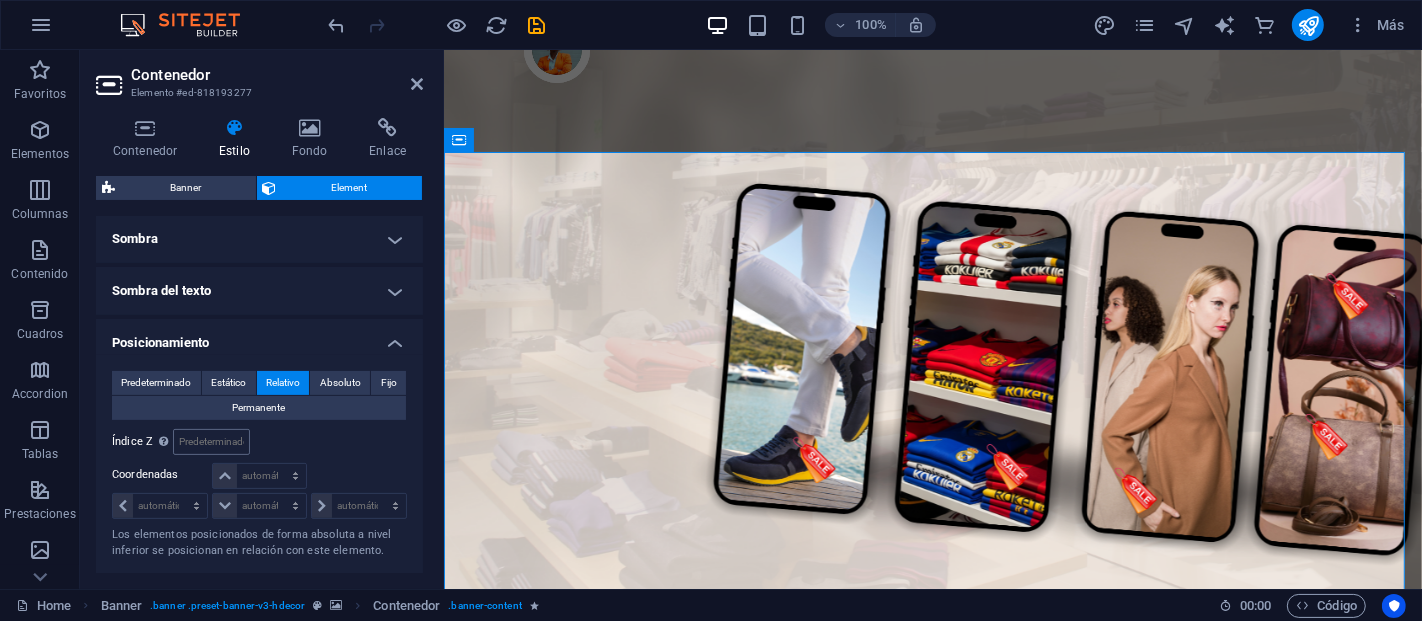 scroll, scrollTop: 615, scrollLeft: 0, axis: vertical 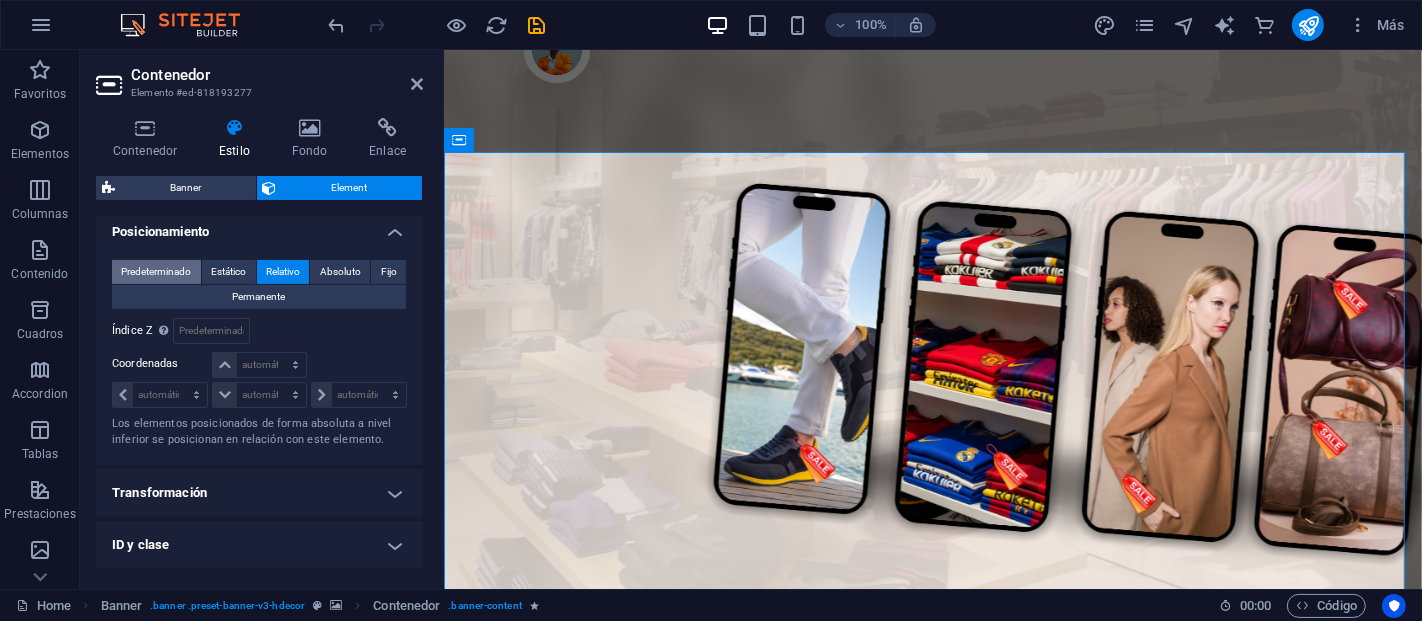 click on "Predeterminado" at bounding box center (156, 272) 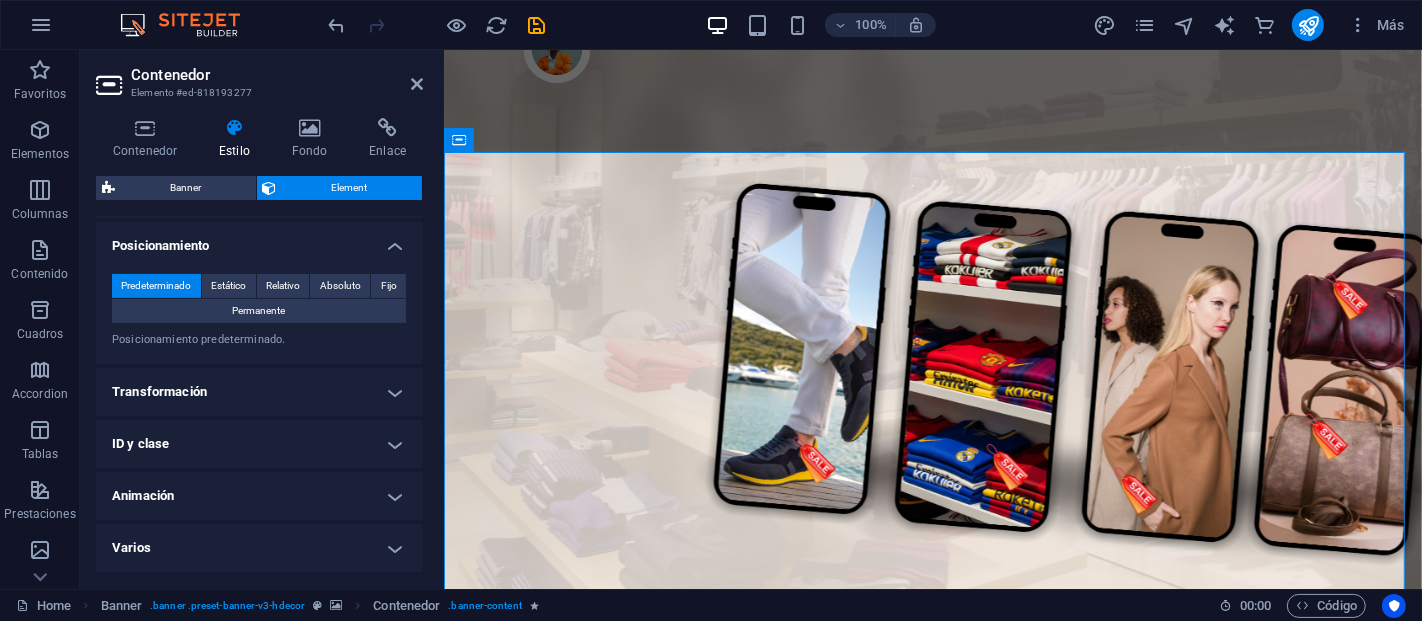 scroll, scrollTop: 598, scrollLeft: 0, axis: vertical 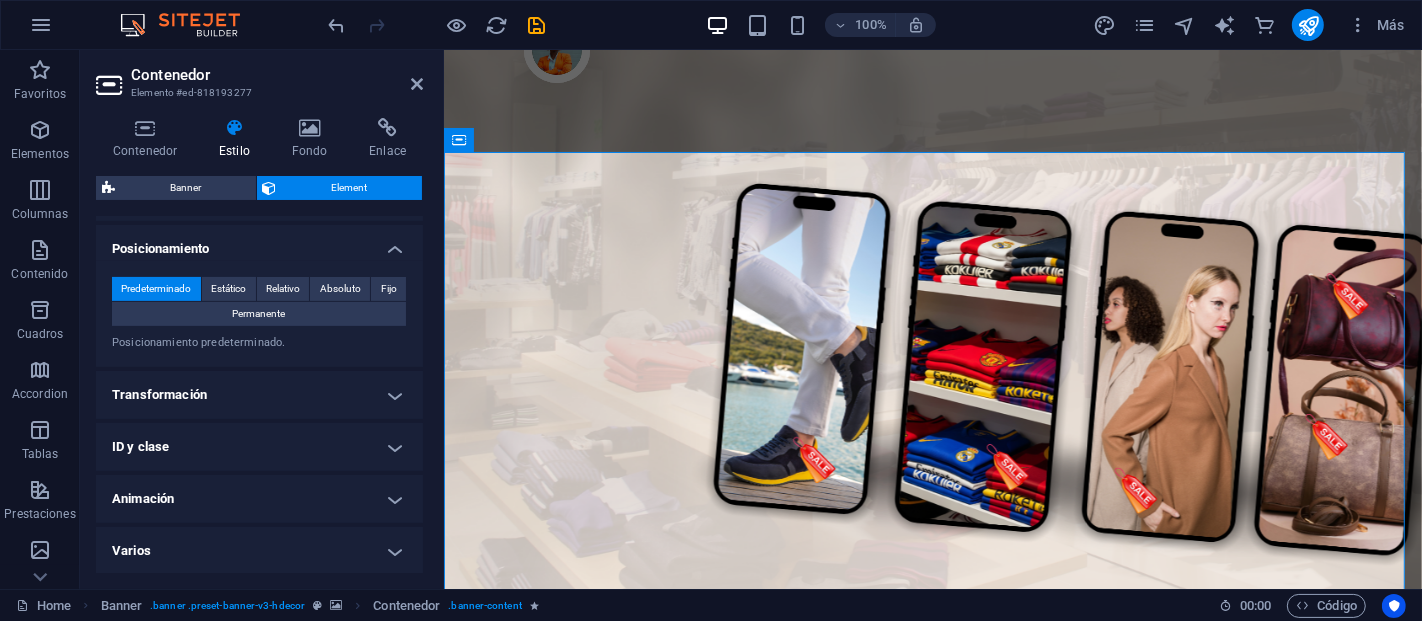 click on "Varios" at bounding box center [259, 551] 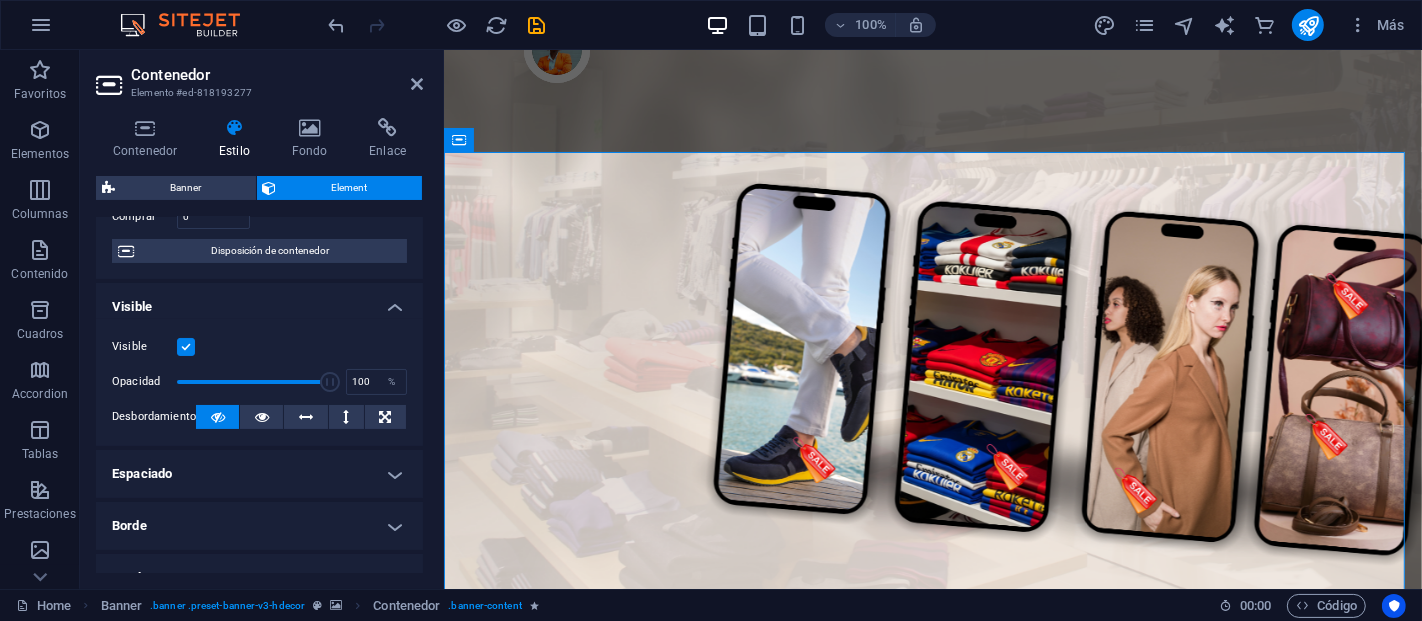 scroll, scrollTop: 0, scrollLeft: 0, axis: both 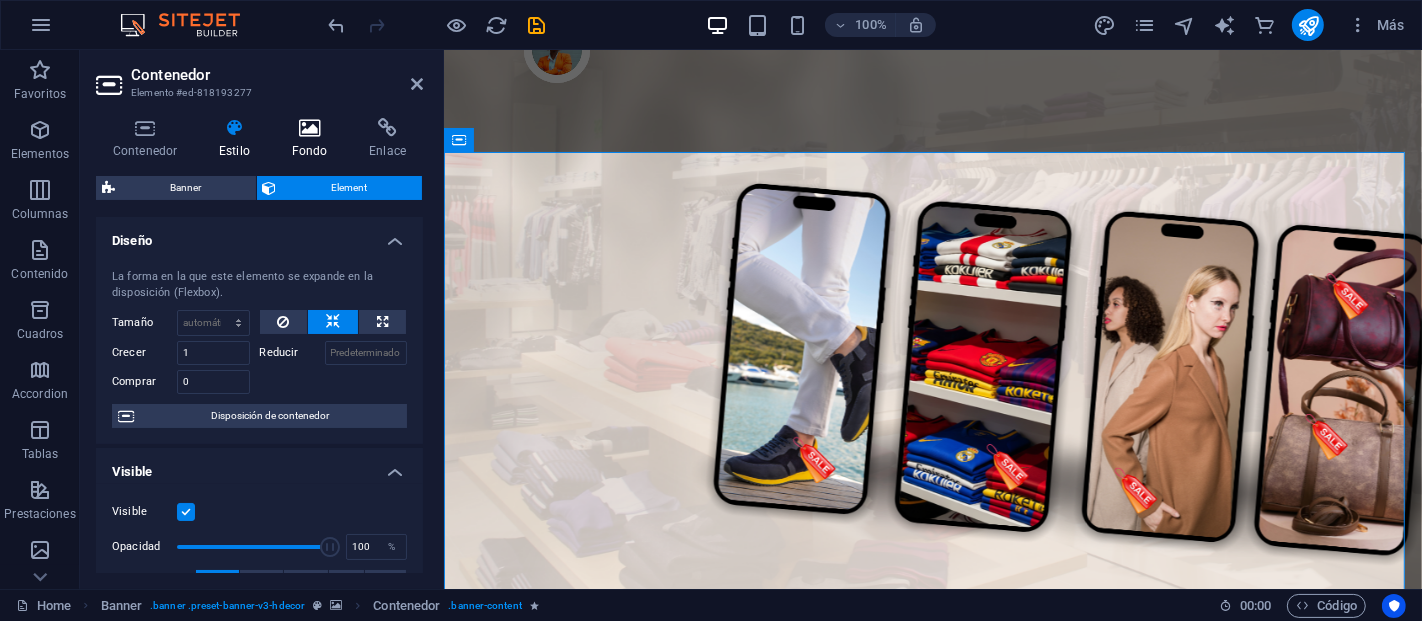 click at bounding box center (310, 128) 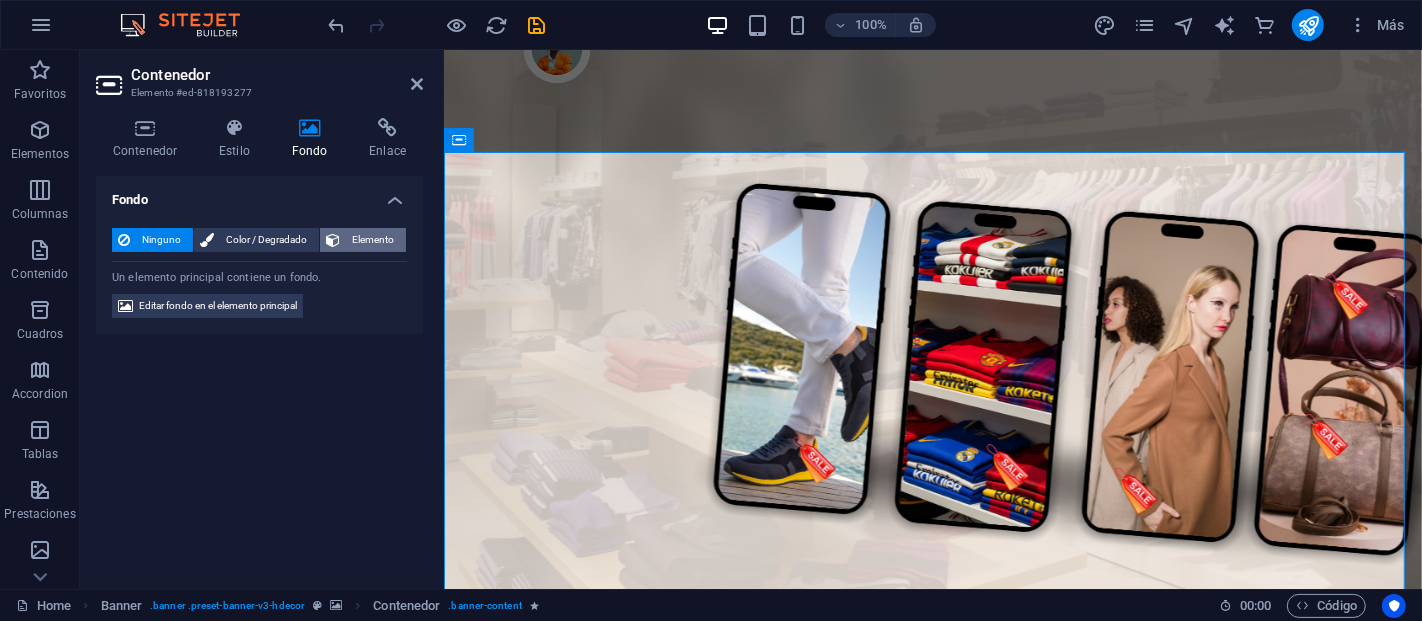 click on "Elemento" at bounding box center (373, 240) 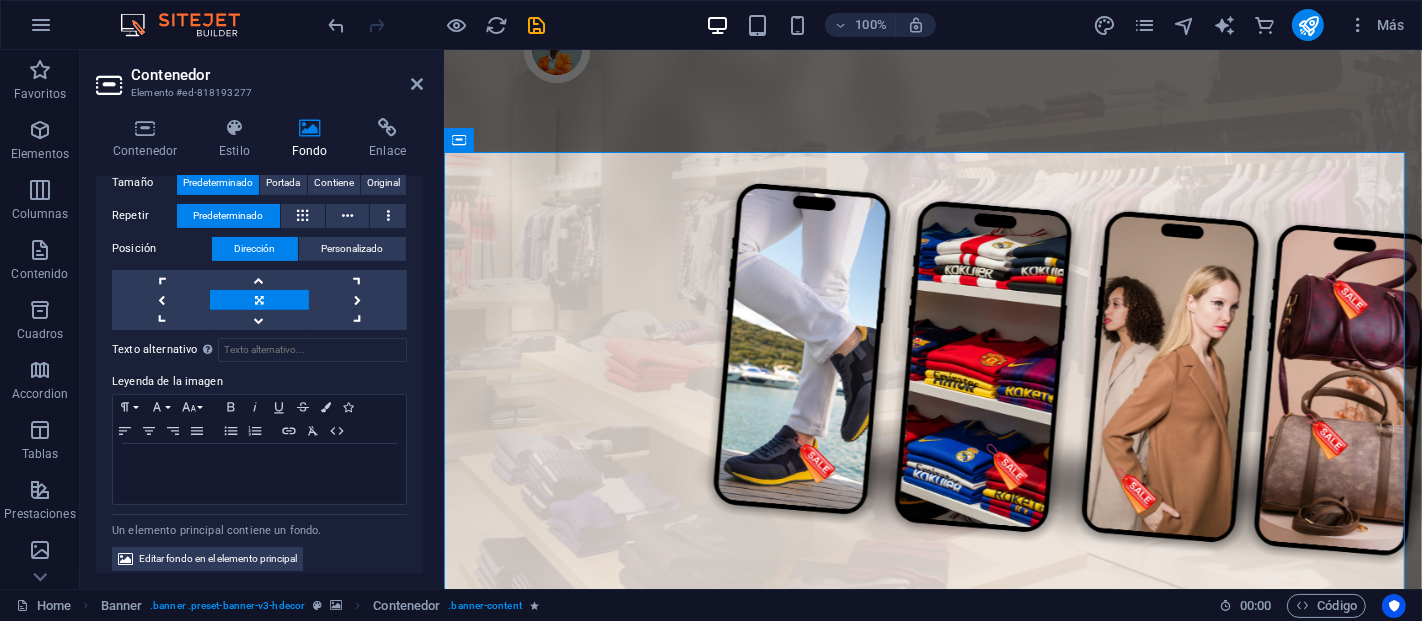 scroll, scrollTop: 470, scrollLeft: 0, axis: vertical 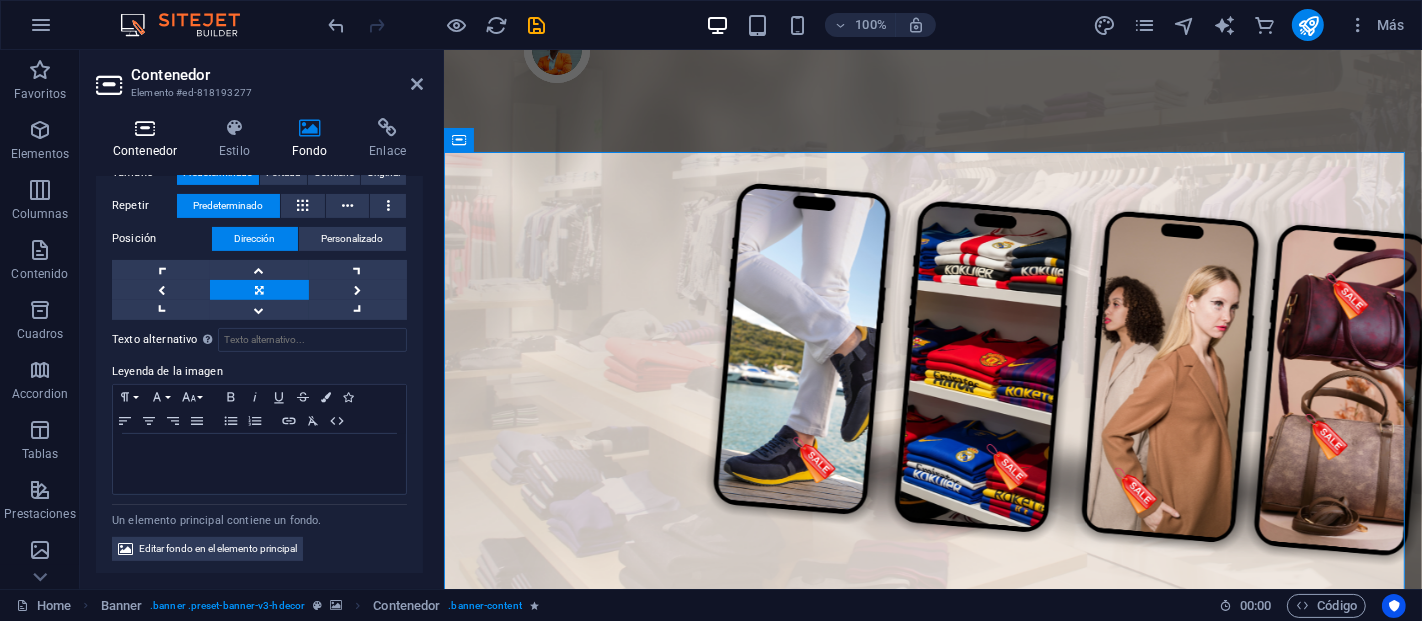 click on "Contenedor" at bounding box center [149, 139] 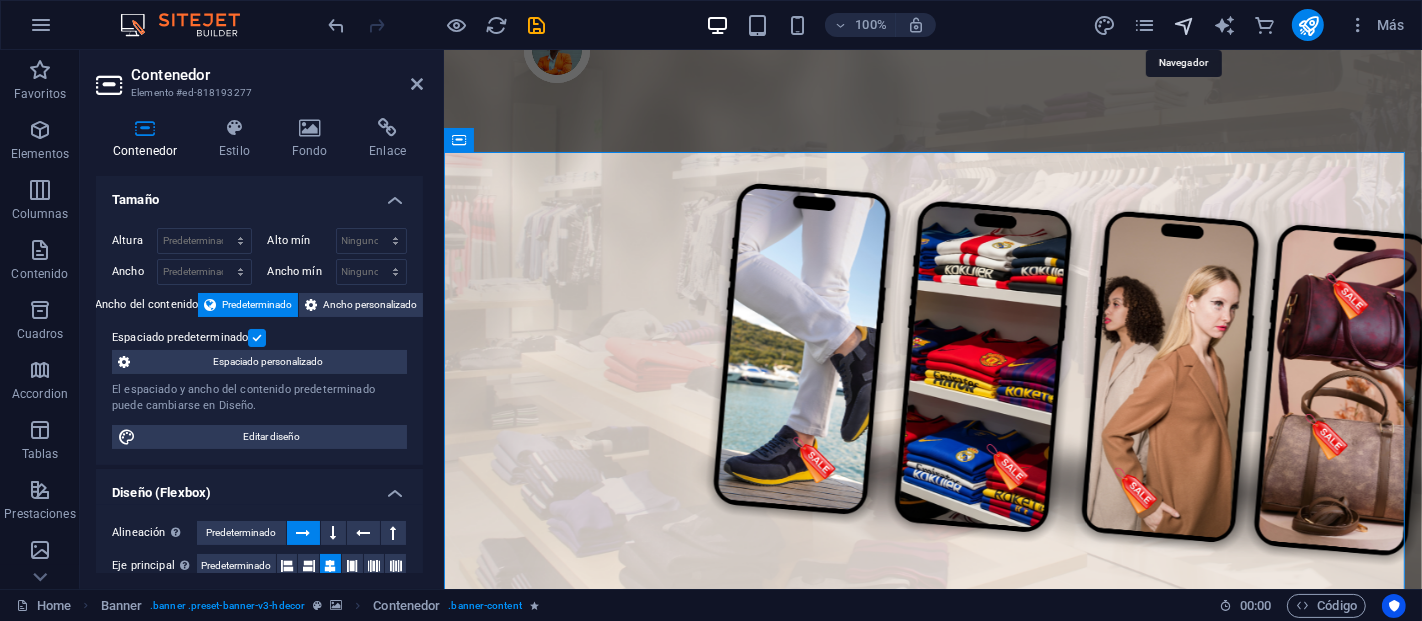 click at bounding box center [1184, 25] 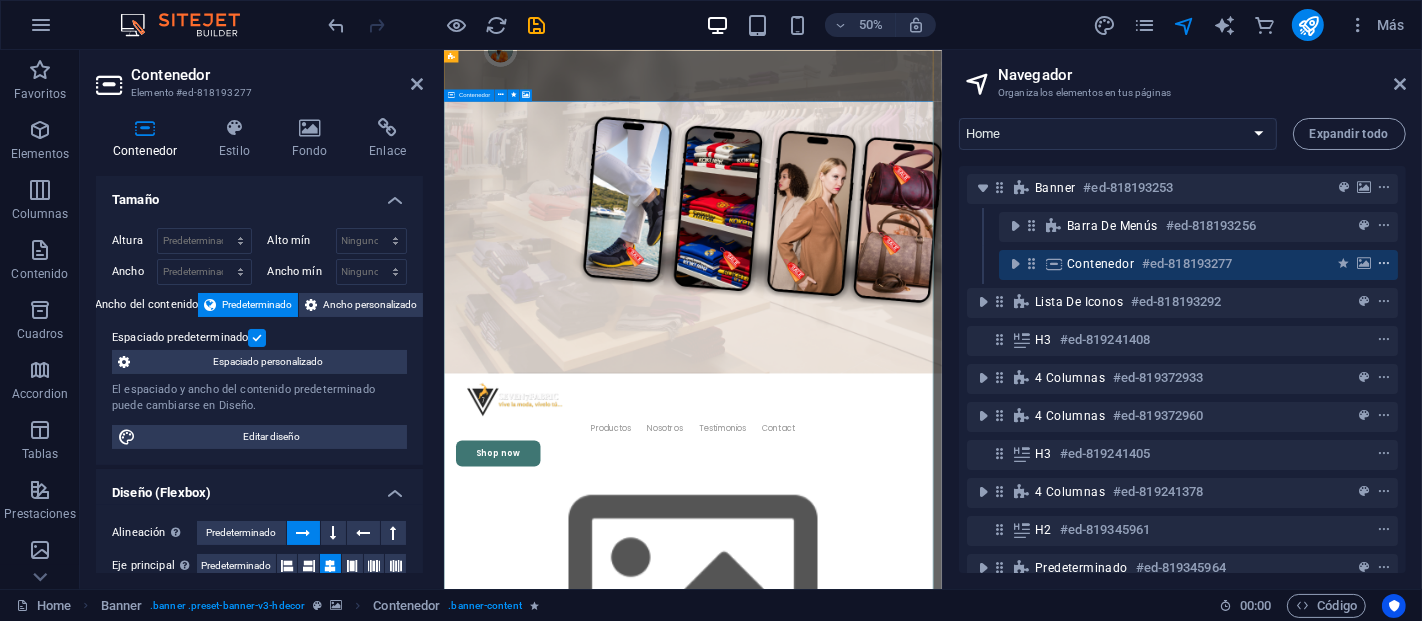 click at bounding box center (1384, 264) 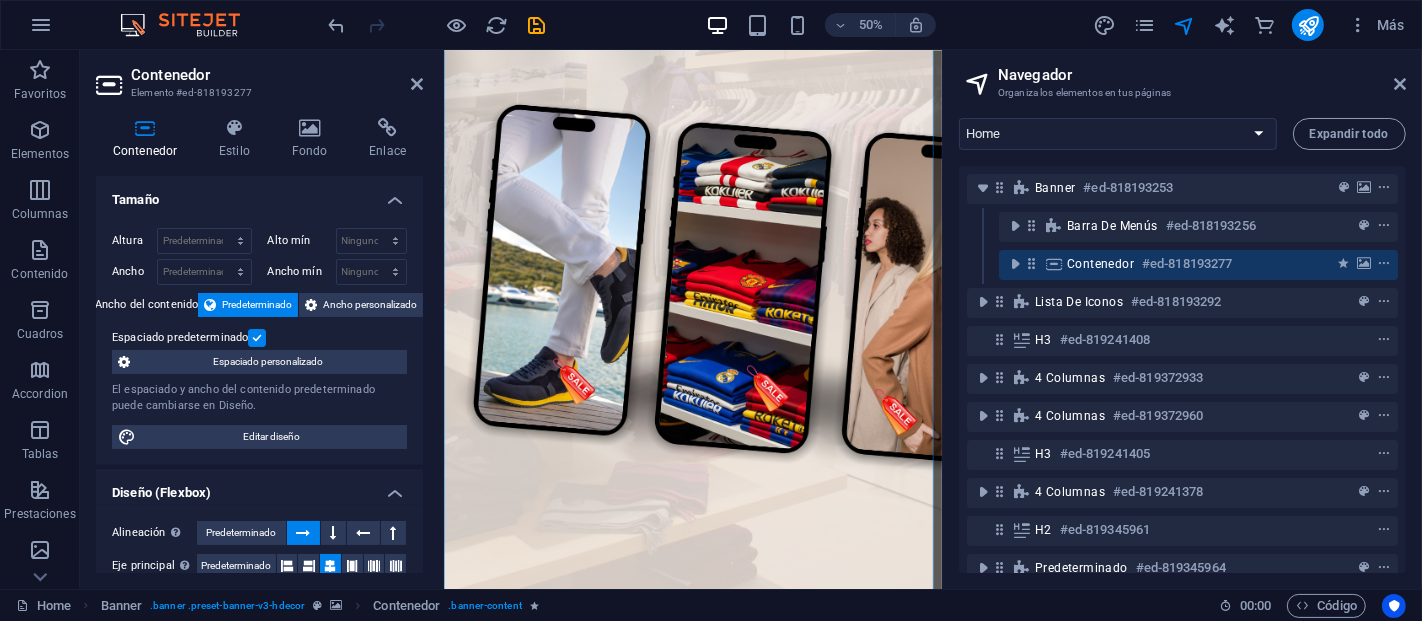 click on "50% Más" at bounding box center [869, 25] 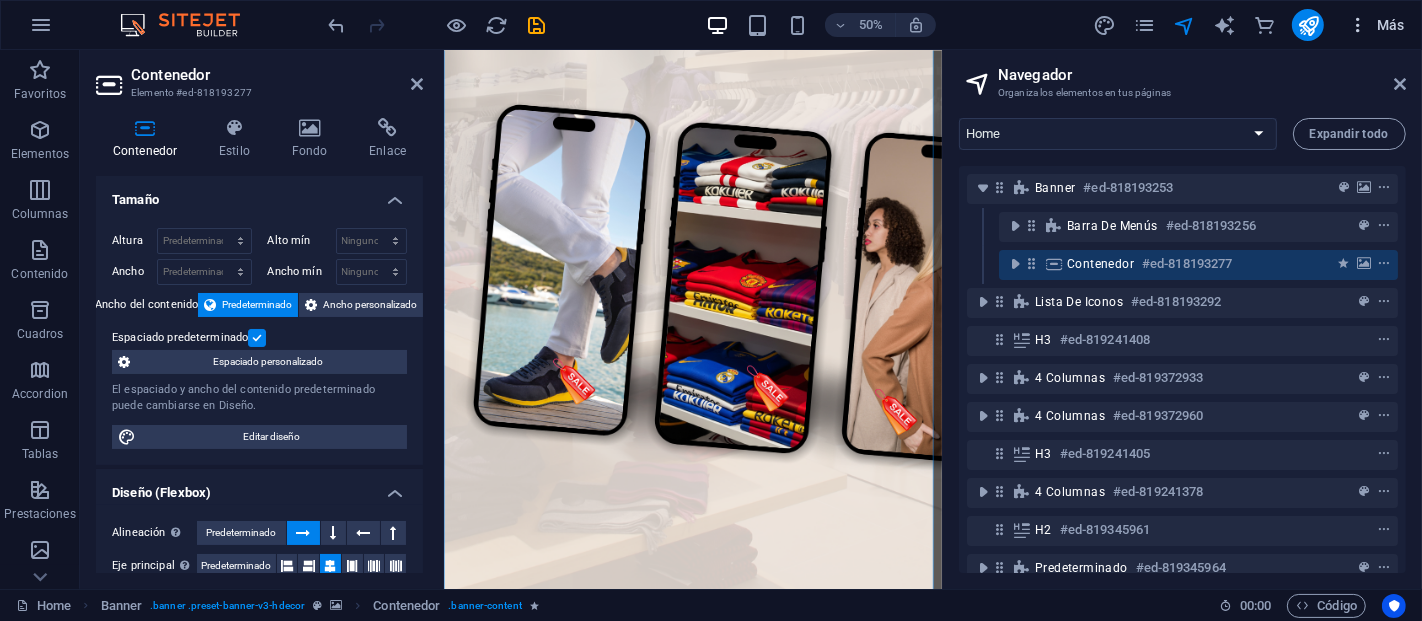click on "Más" at bounding box center (1376, 25) 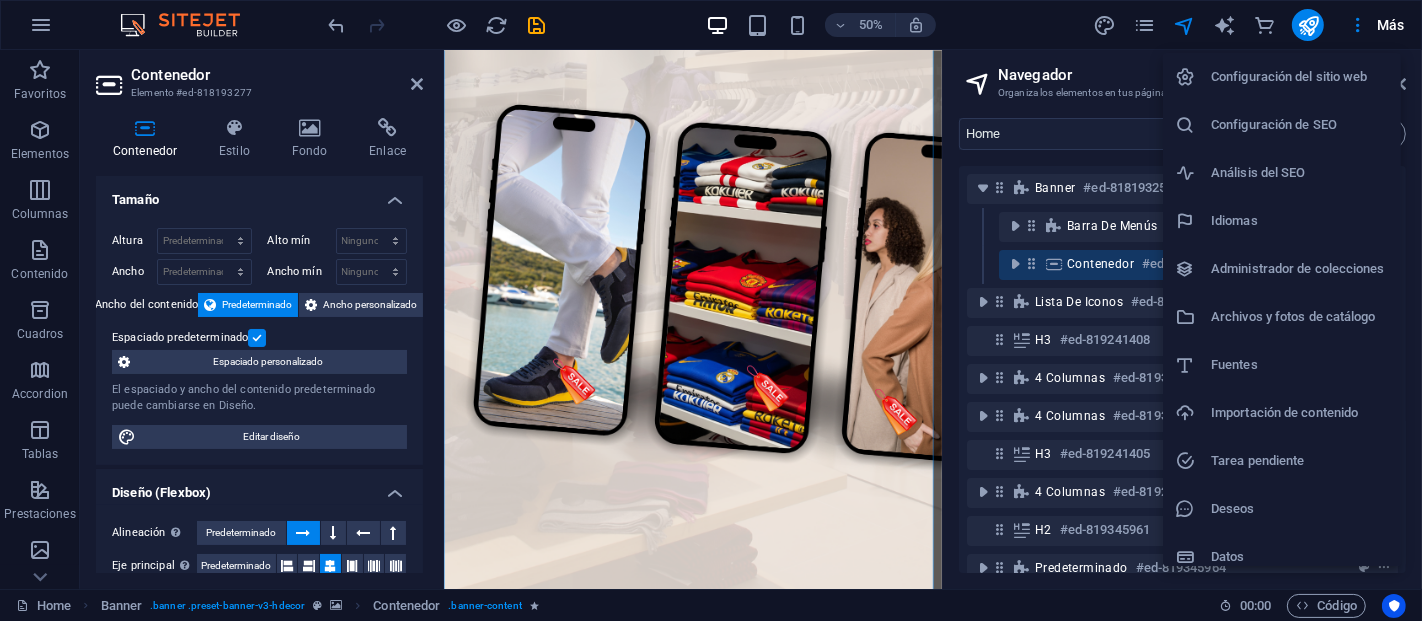 click on "Configuración del sitio web" at bounding box center [1300, 77] 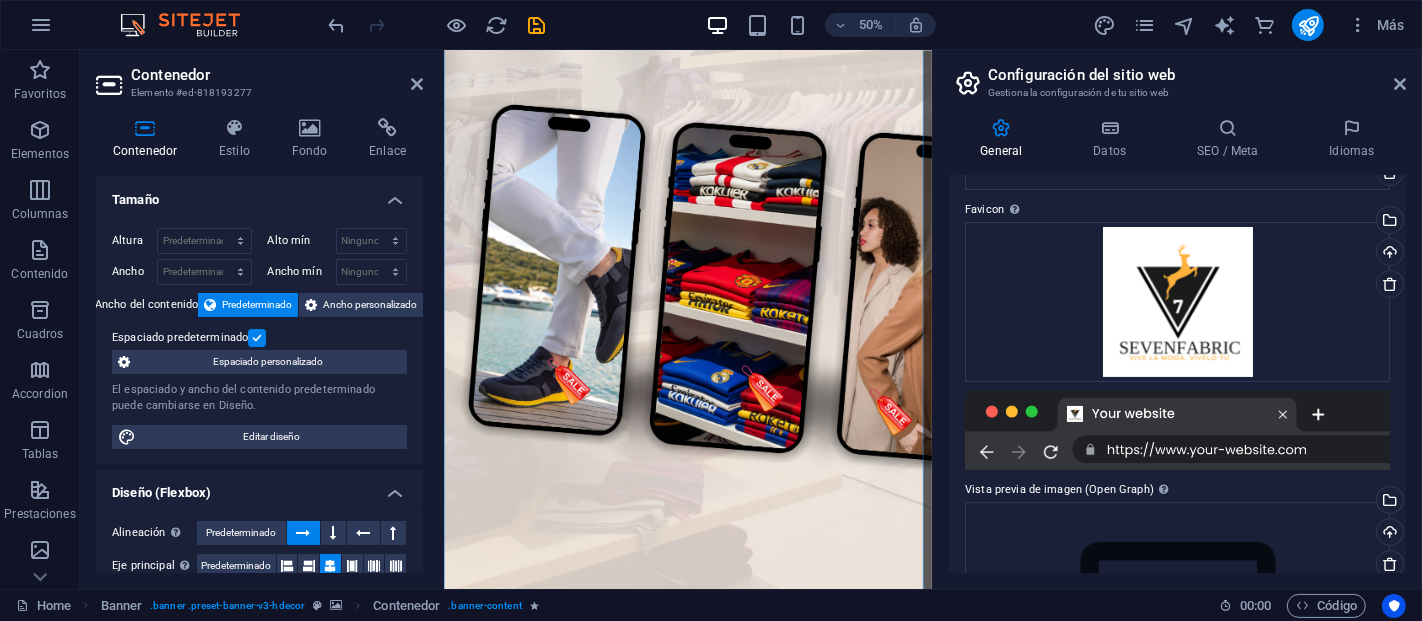 scroll, scrollTop: 333, scrollLeft: 0, axis: vertical 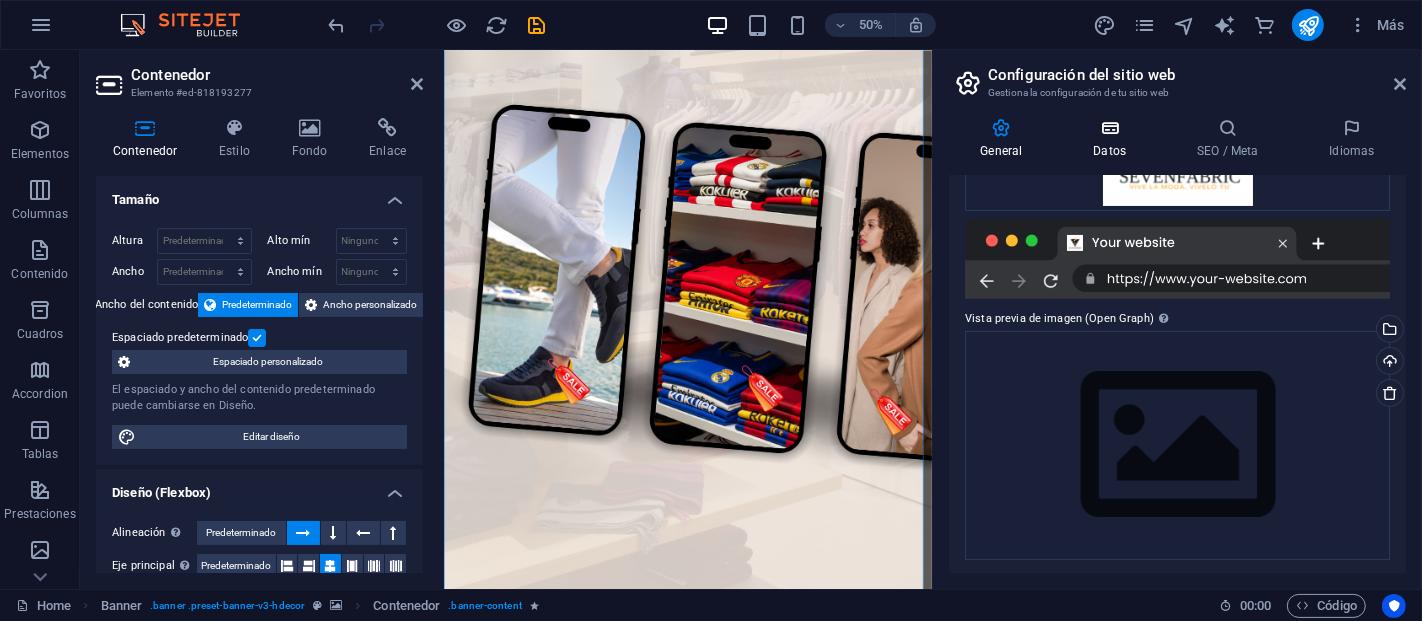 click at bounding box center (1110, 128) 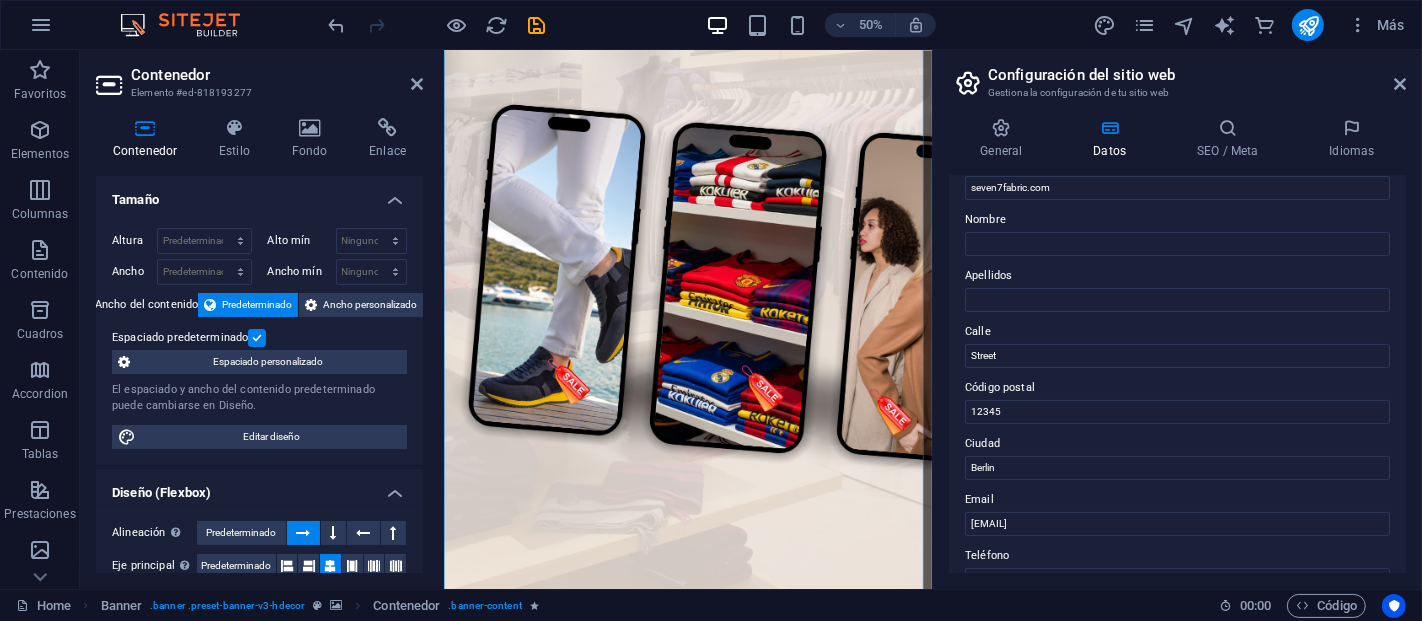 scroll, scrollTop: 111, scrollLeft: 0, axis: vertical 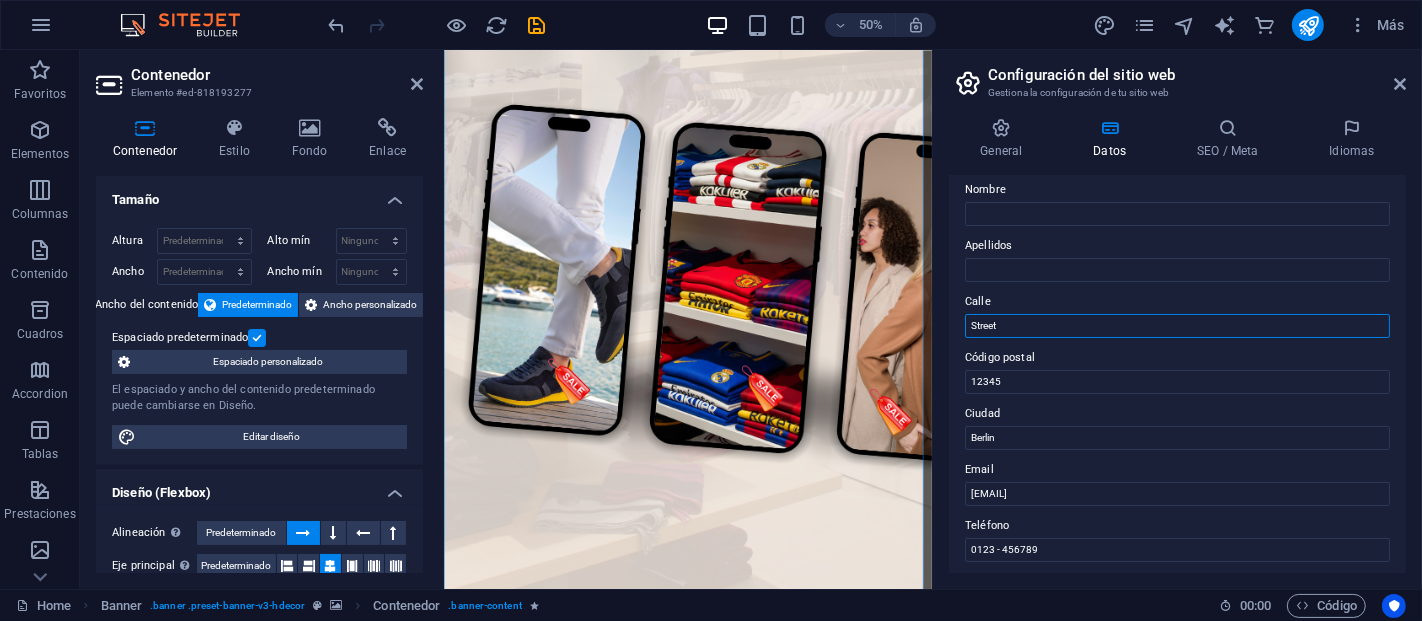 drag, startPoint x: 1001, startPoint y: 328, endPoint x: 957, endPoint y: 322, distance: 44.407207 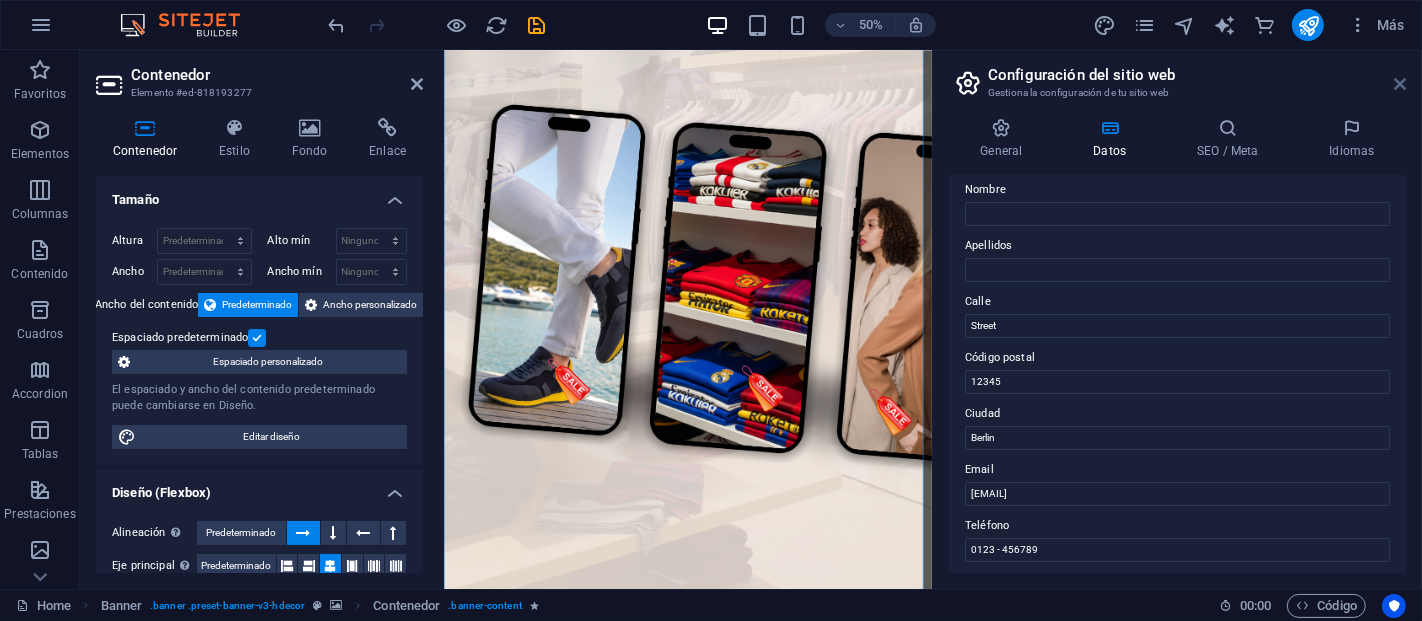 click at bounding box center (1400, 84) 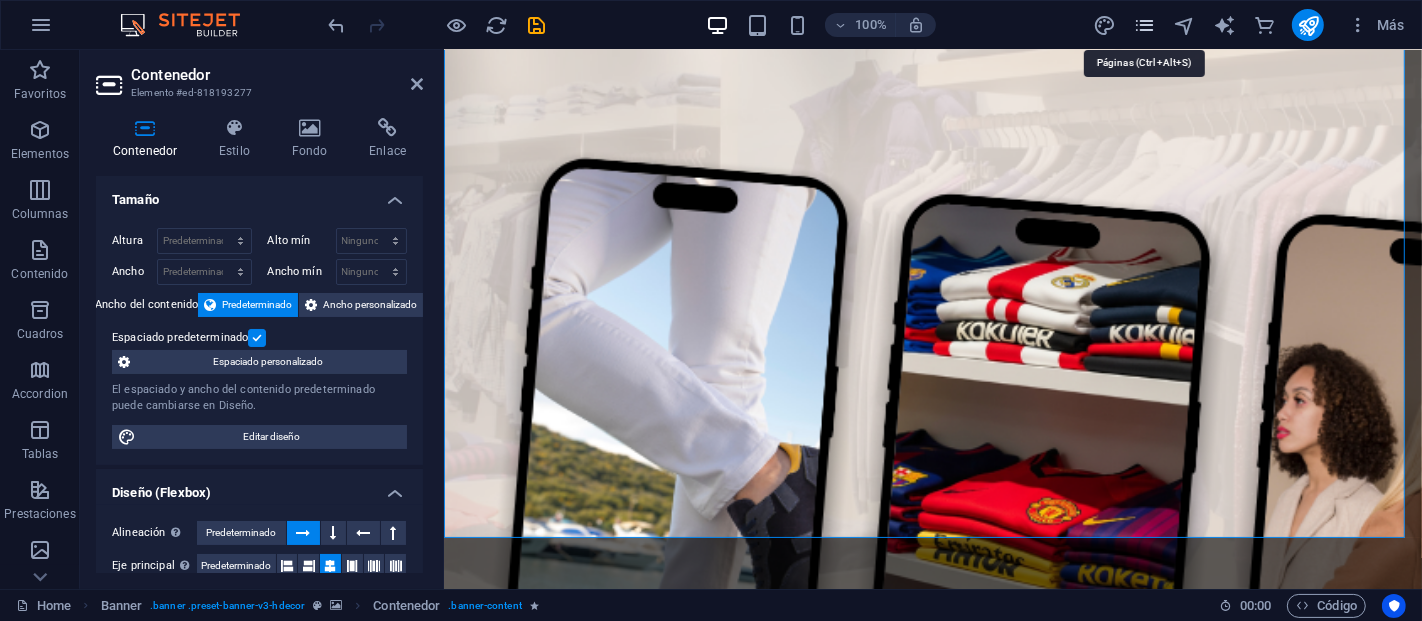 click at bounding box center (1144, 25) 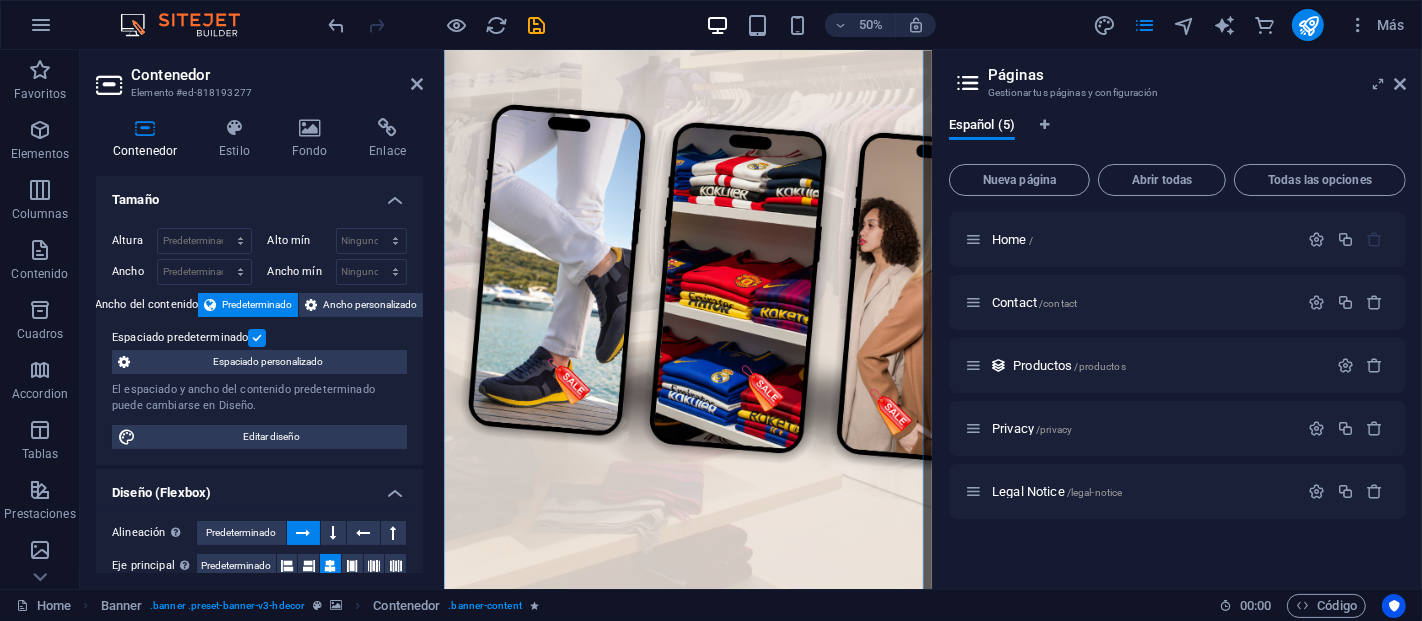 click on "Contenedor" at bounding box center [277, 75] 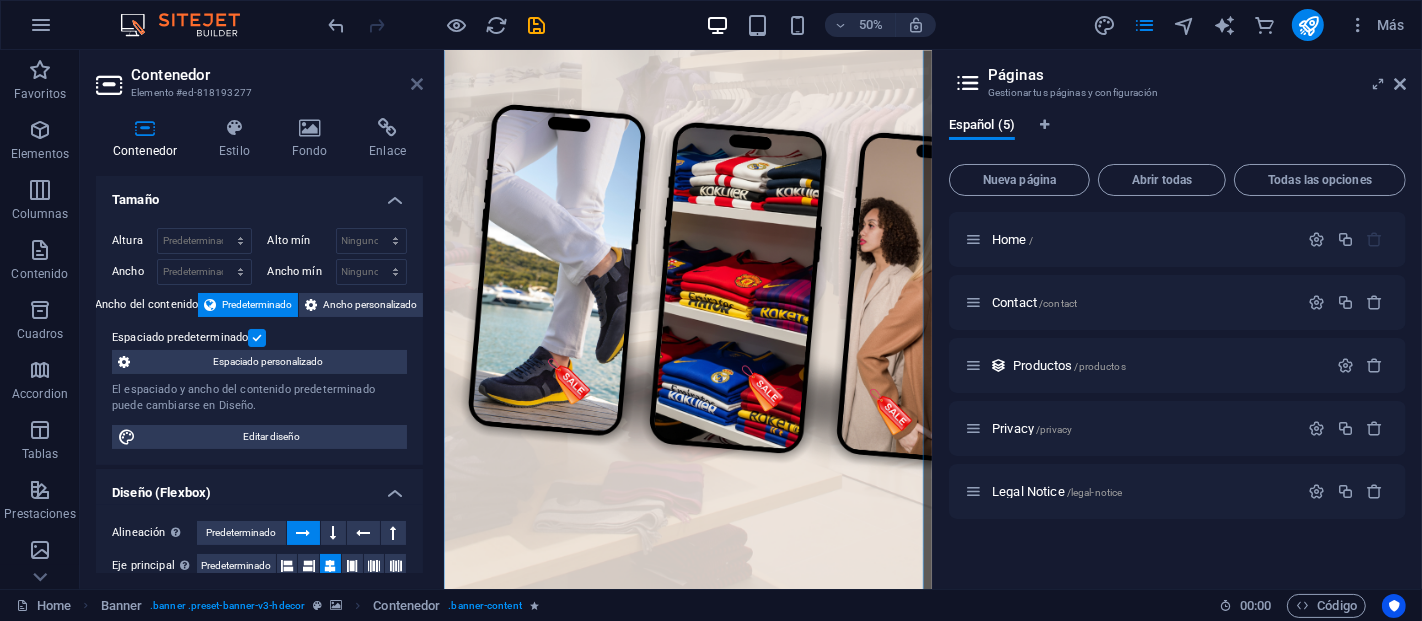 click at bounding box center [417, 84] 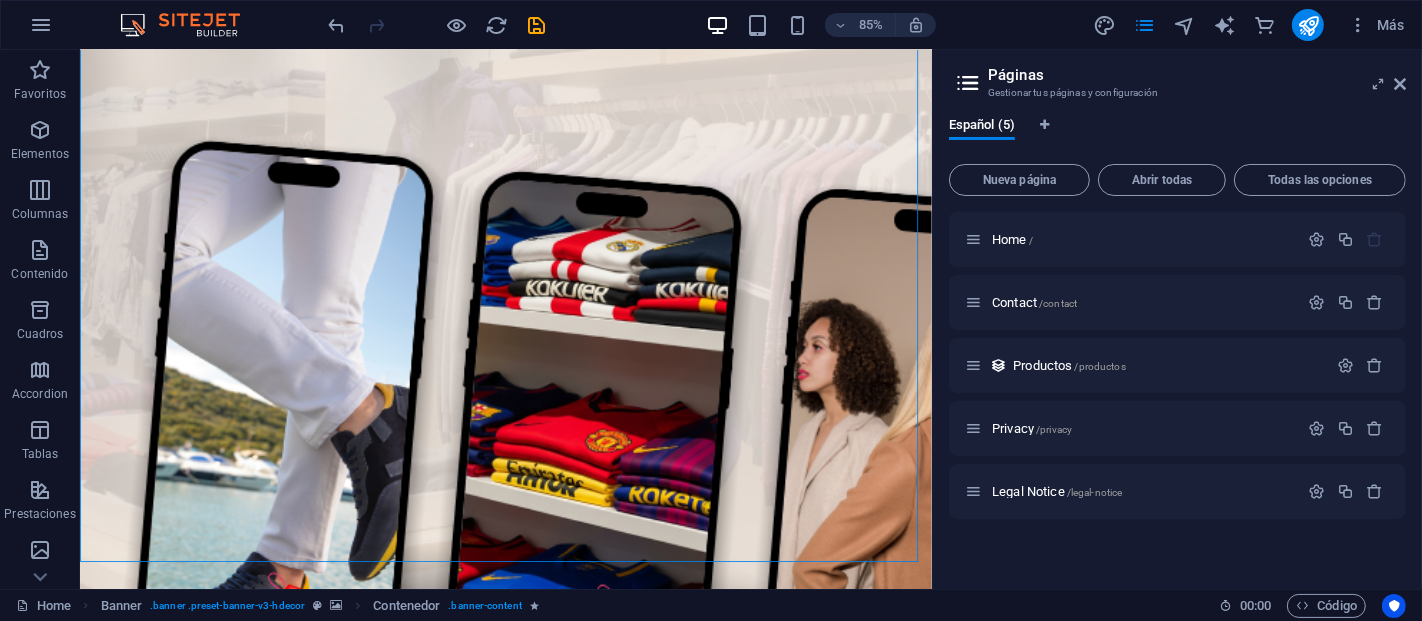 click on "Páginas Gestionar tus páginas y configuración" at bounding box center [1179, 76] 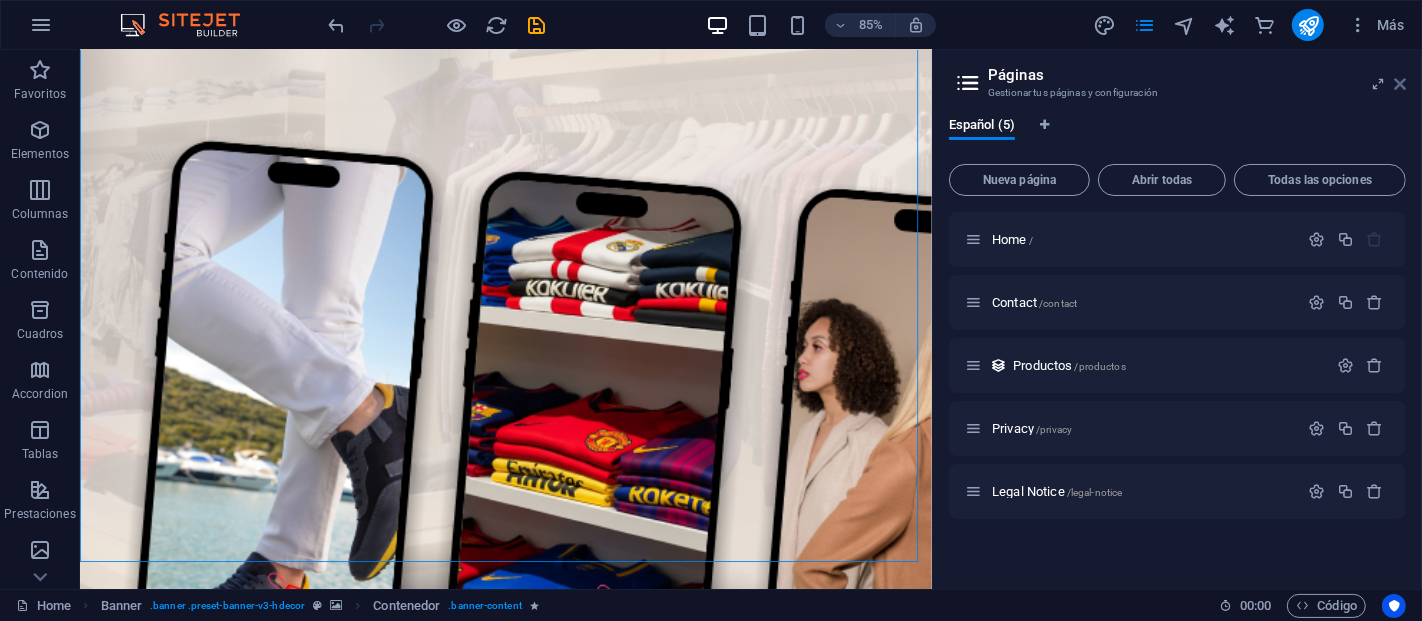 click at bounding box center [1400, 84] 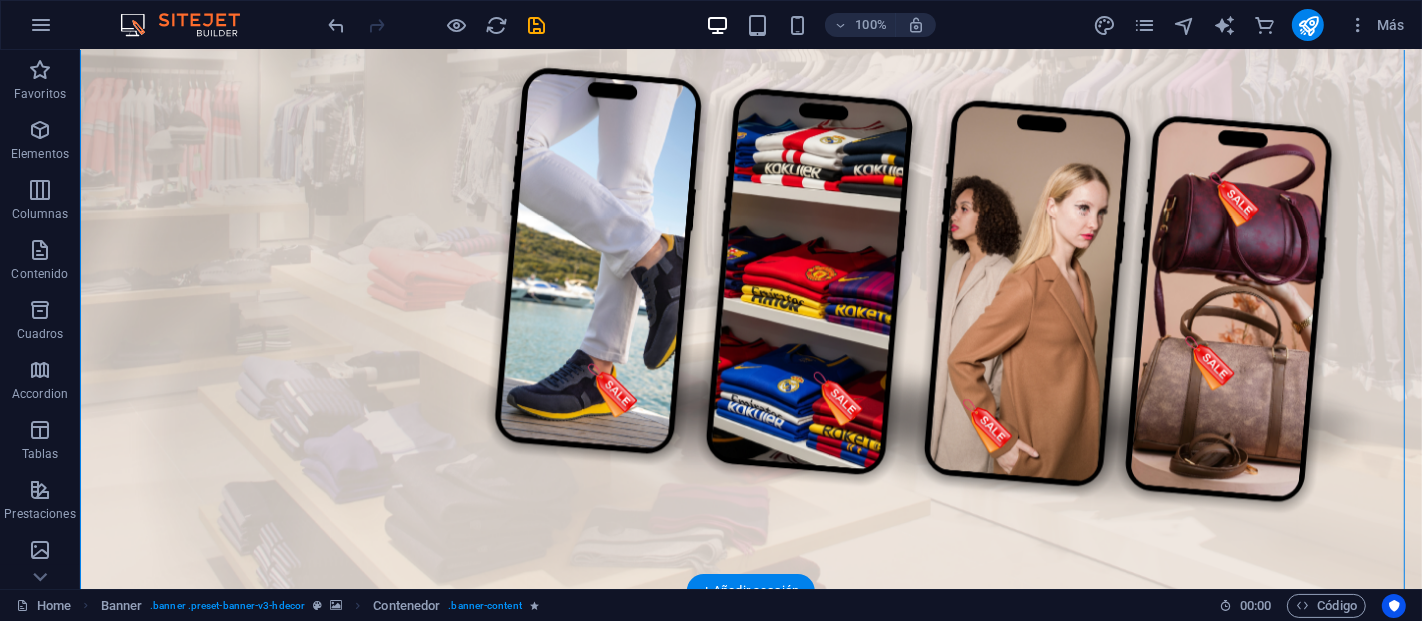 scroll, scrollTop: 111, scrollLeft: 0, axis: vertical 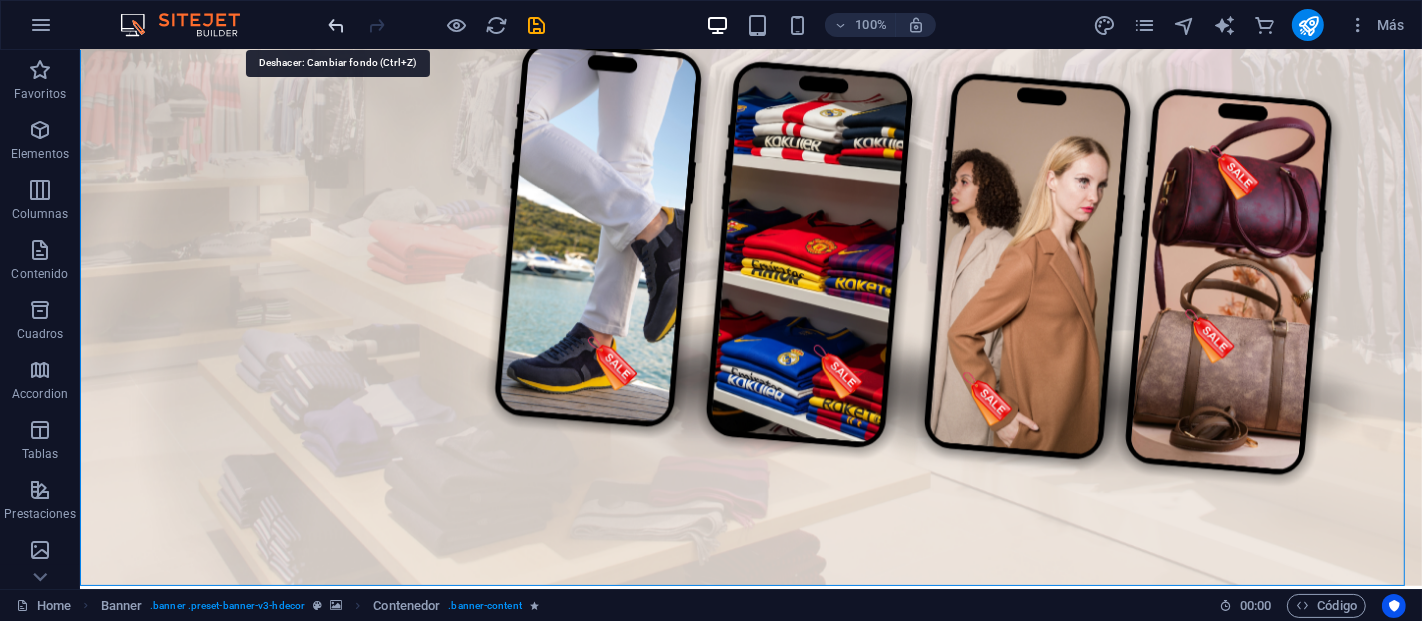 click at bounding box center (337, 25) 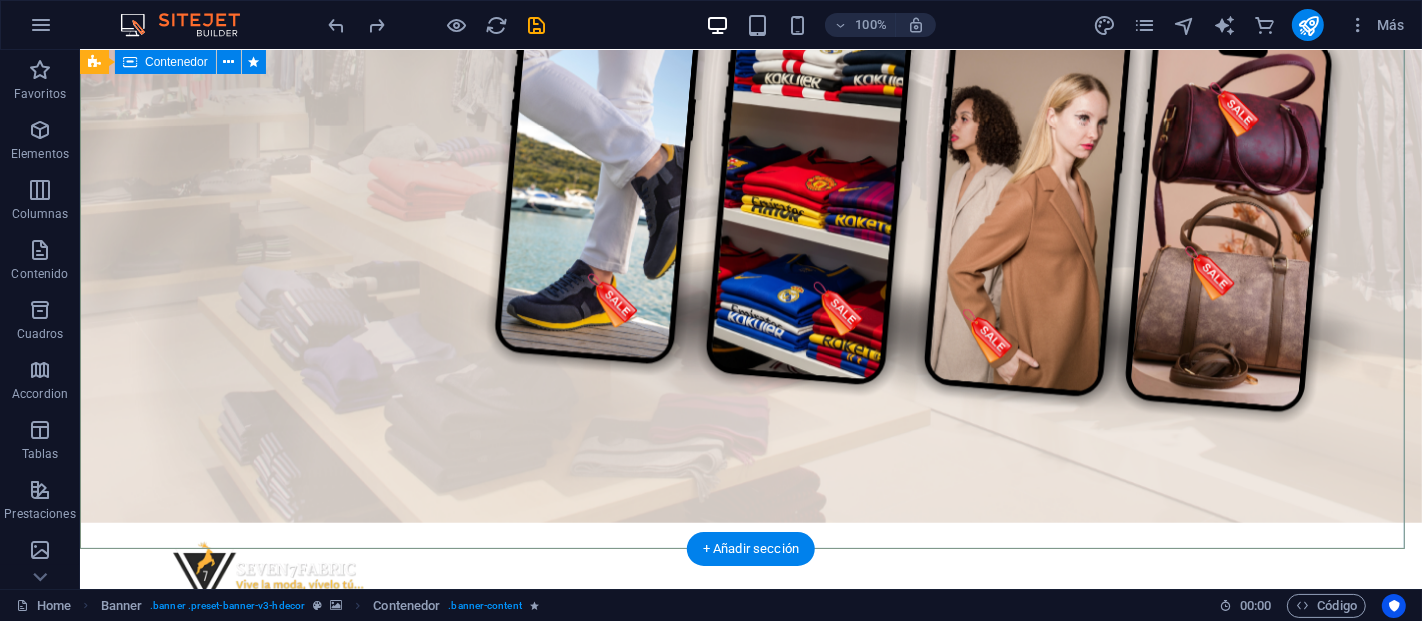 scroll, scrollTop: 0, scrollLeft: 0, axis: both 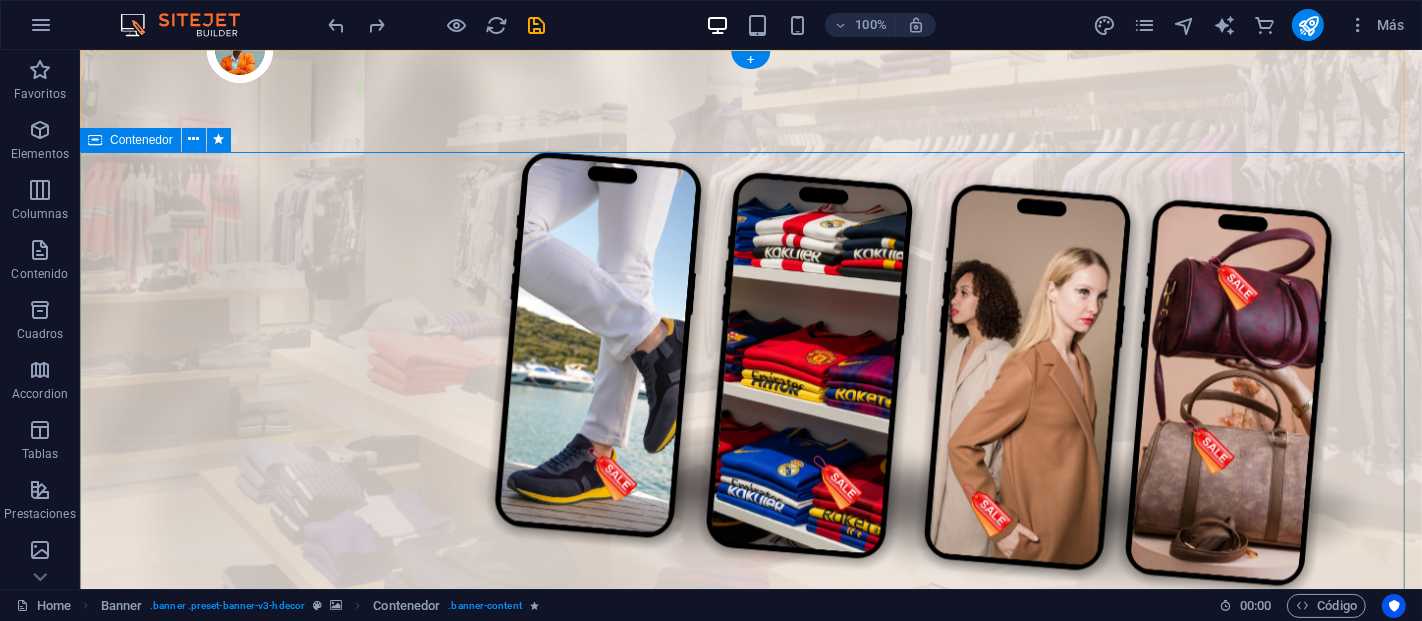 click on "Estilo que ... Inspira tu día         “Encuentra tu estilo en cada detalle”" at bounding box center (750, 1070) 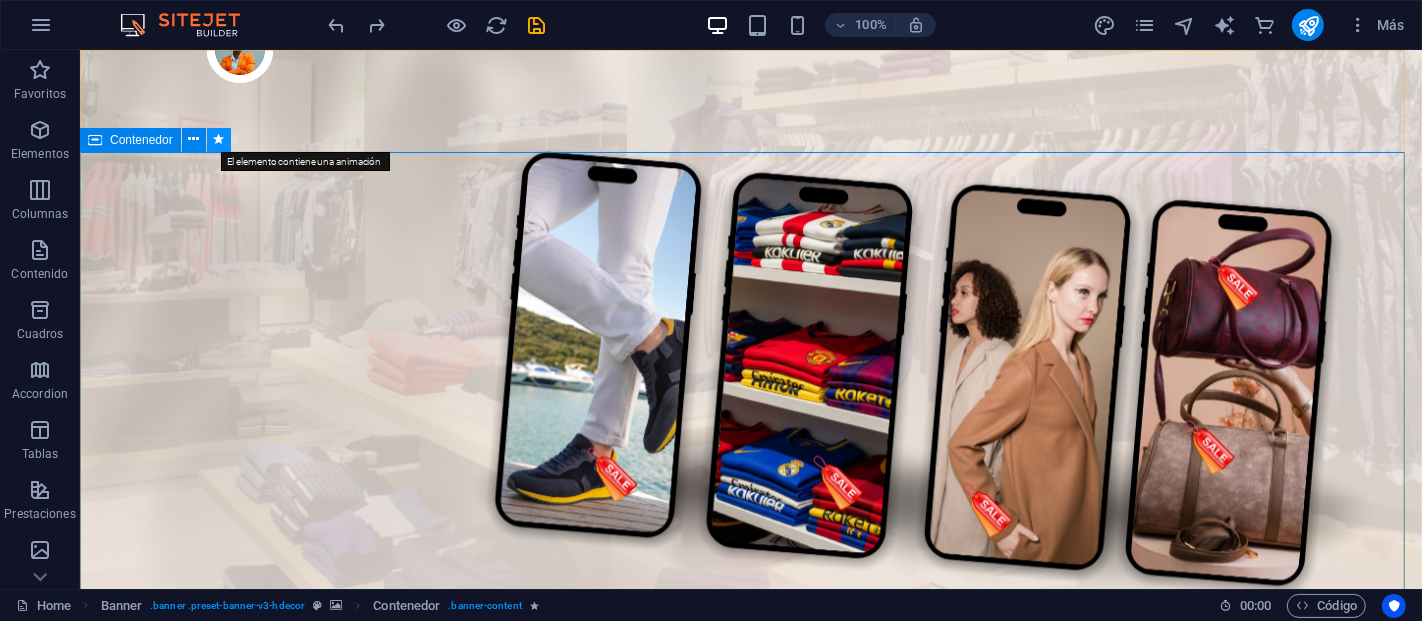 click at bounding box center [218, 139] 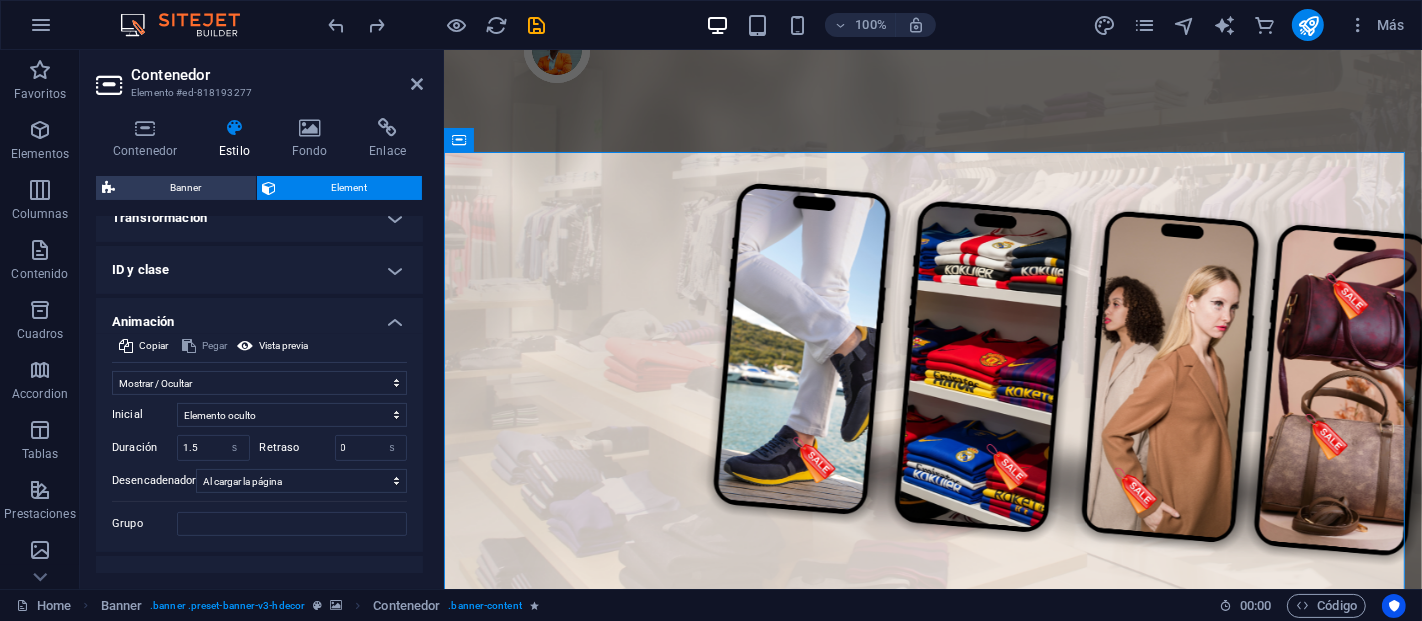 scroll, scrollTop: 416, scrollLeft: 0, axis: vertical 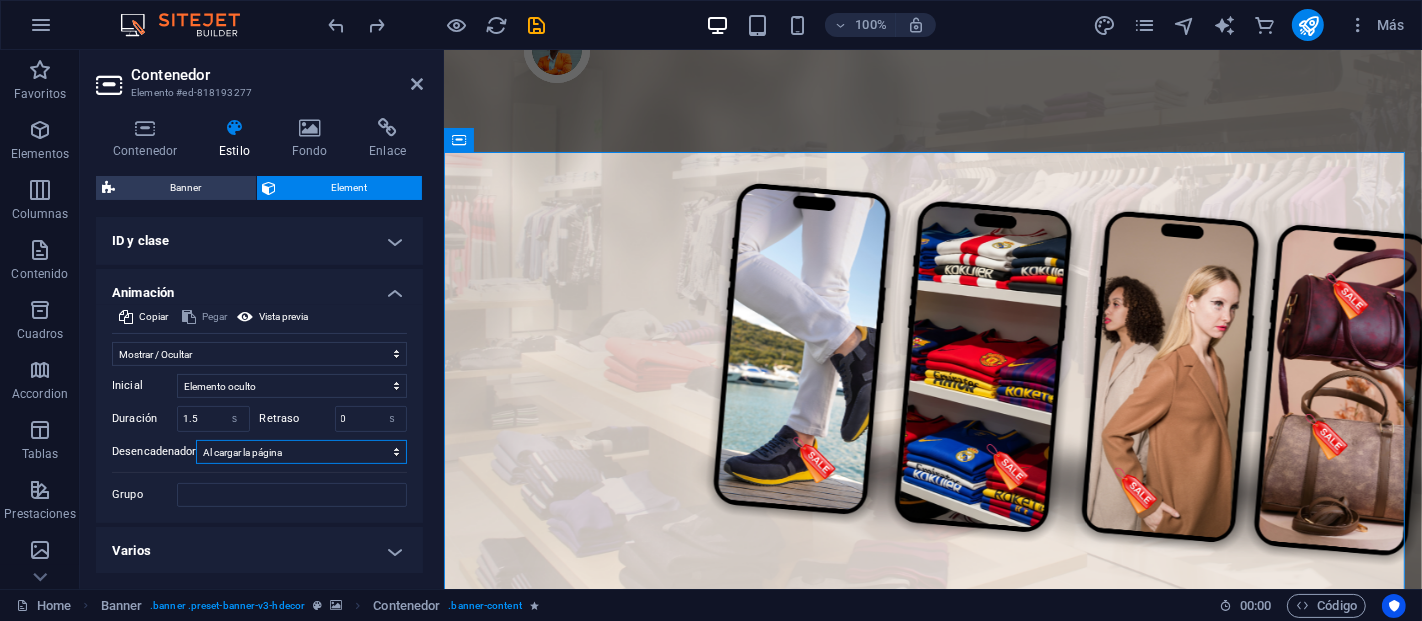 click on "Ningún desencadenador automático Al cargar la página Desplazar hasta que esté visible" at bounding box center [301, 452] 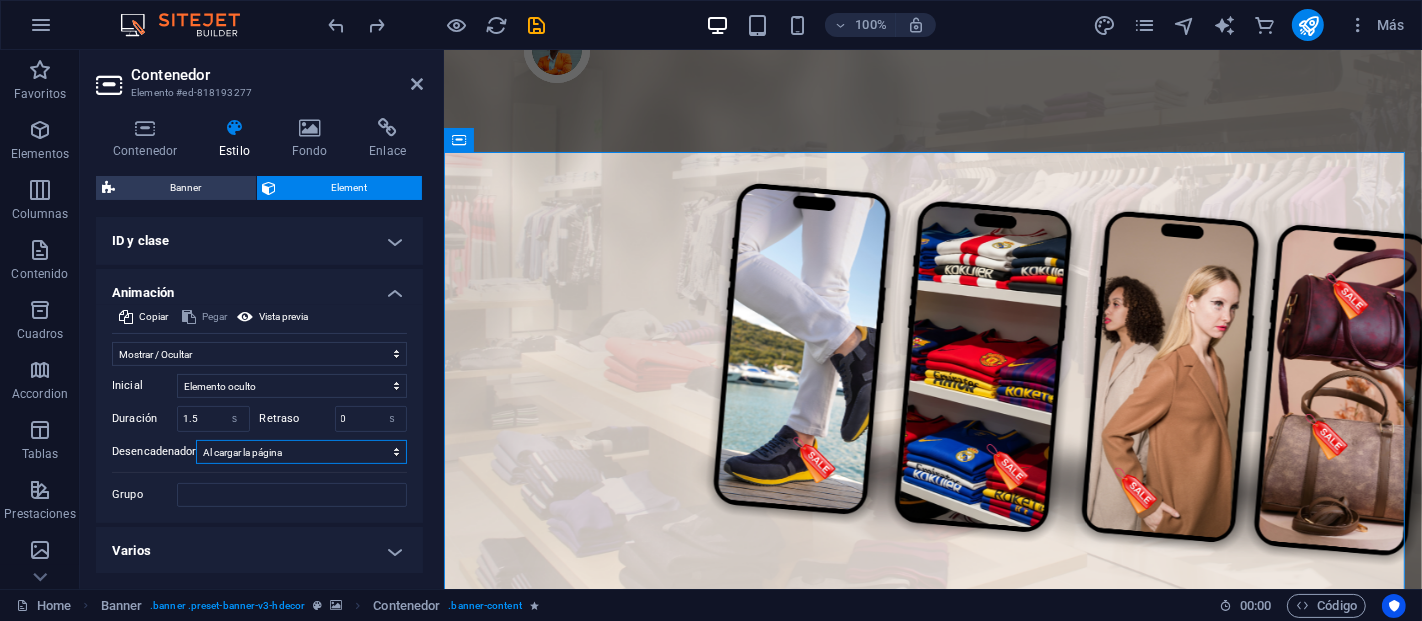 select 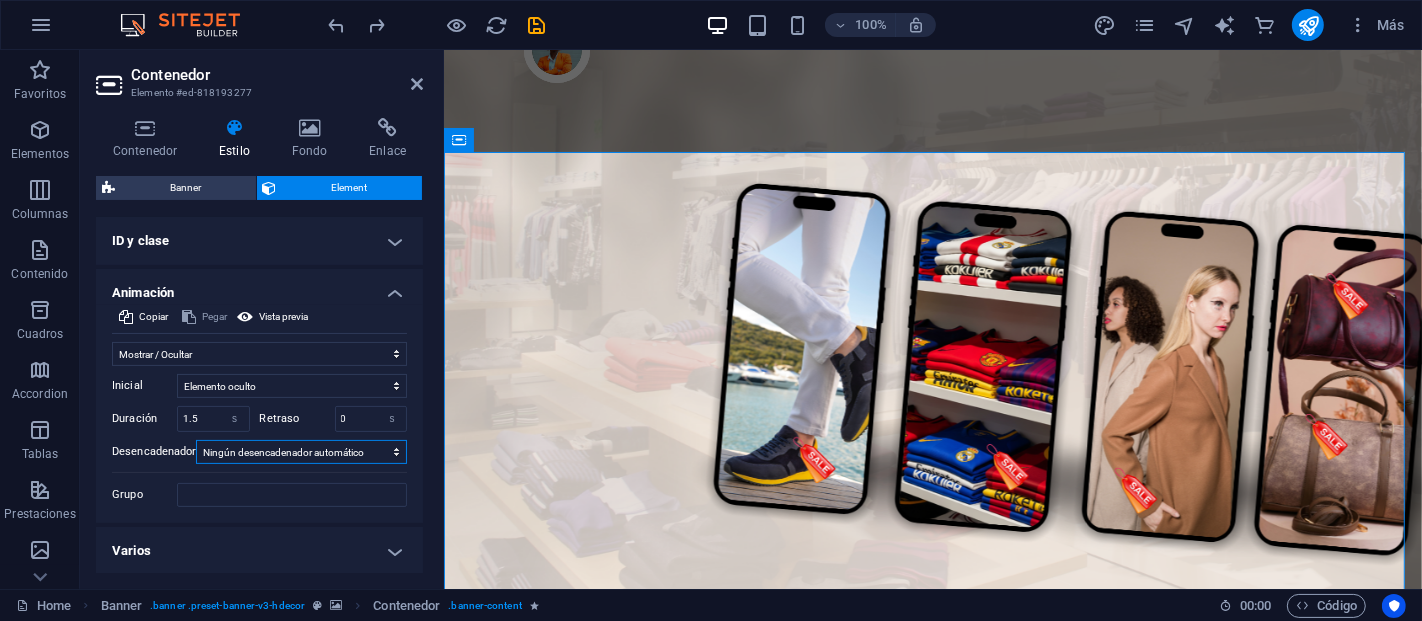 click on "Ningún desencadenador automático Al cargar la página Desplazar hasta que esté visible" at bounding box center [301, 452] 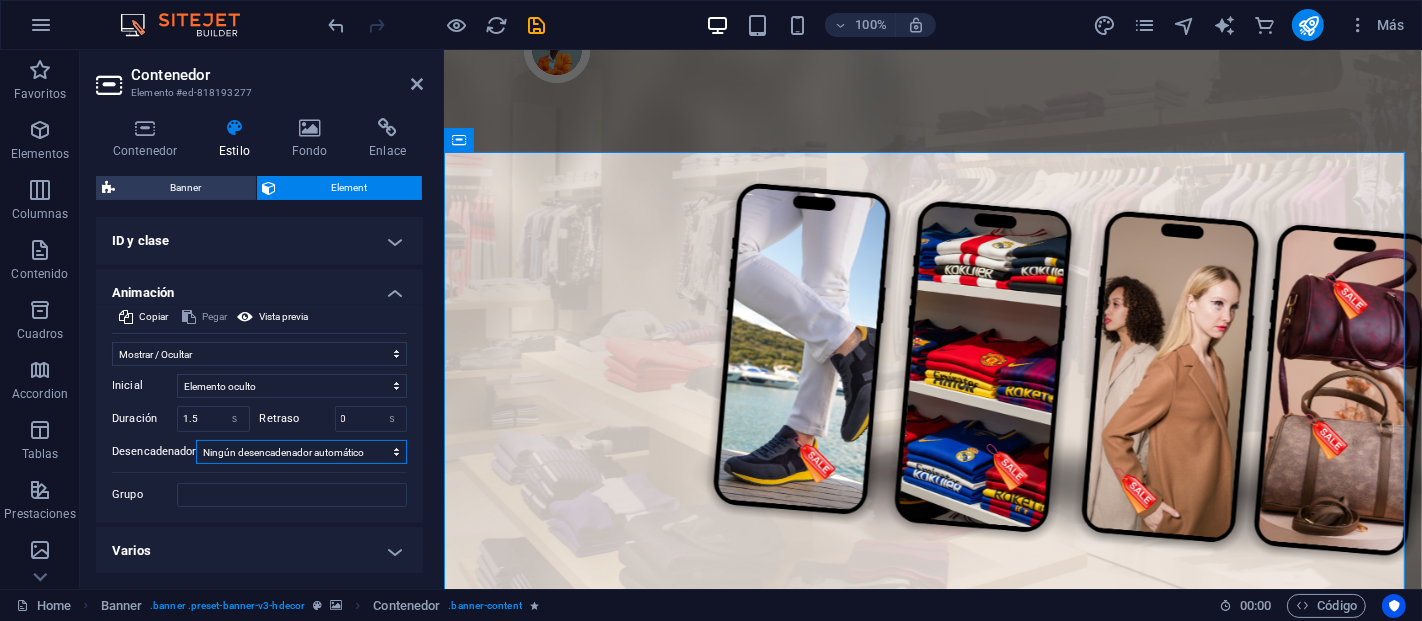 scroll, scrollTop: 305, scrollLeft: 0, axis: vertical 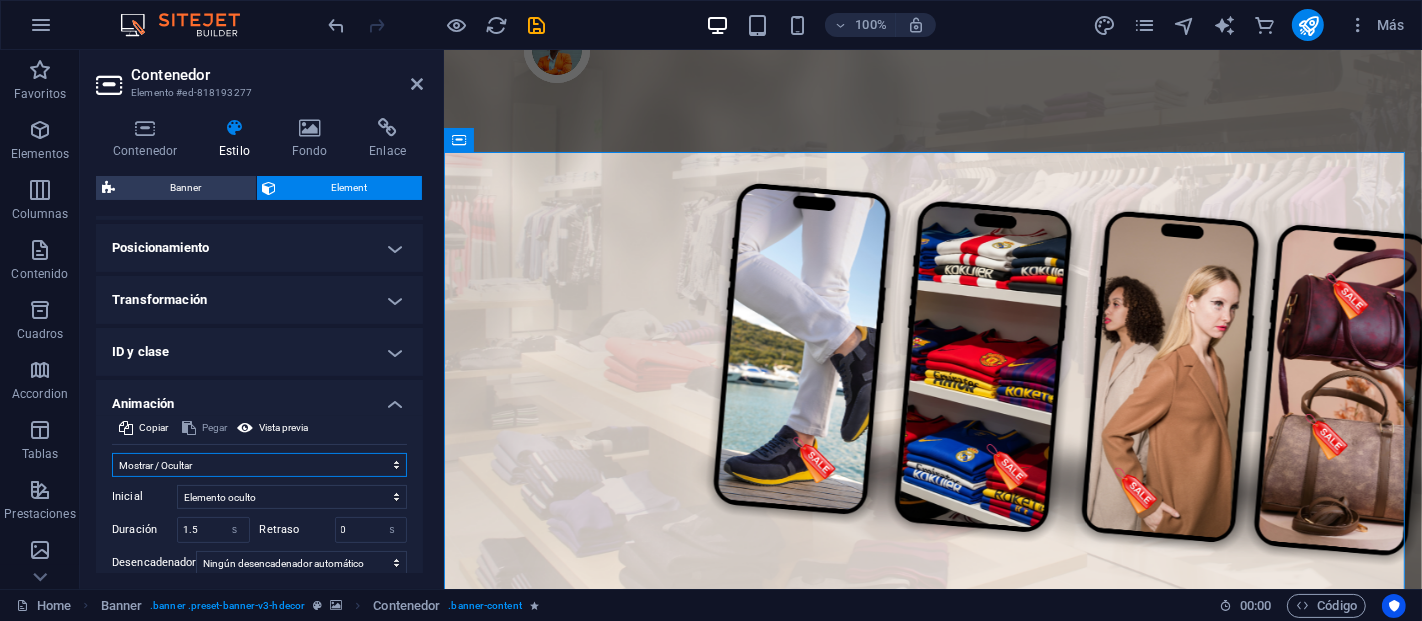click on "No animar Mostrar / Ocultar Subir/bajar Acercar/alejar Deslizar de izquierda a derecha Deslizar de derecha a izquierda Deslizar de arriba a abajo Deslizar de abajo a arriba Pulsación Parpadeo Abrir como superposición" at bounding box center [259, 465] 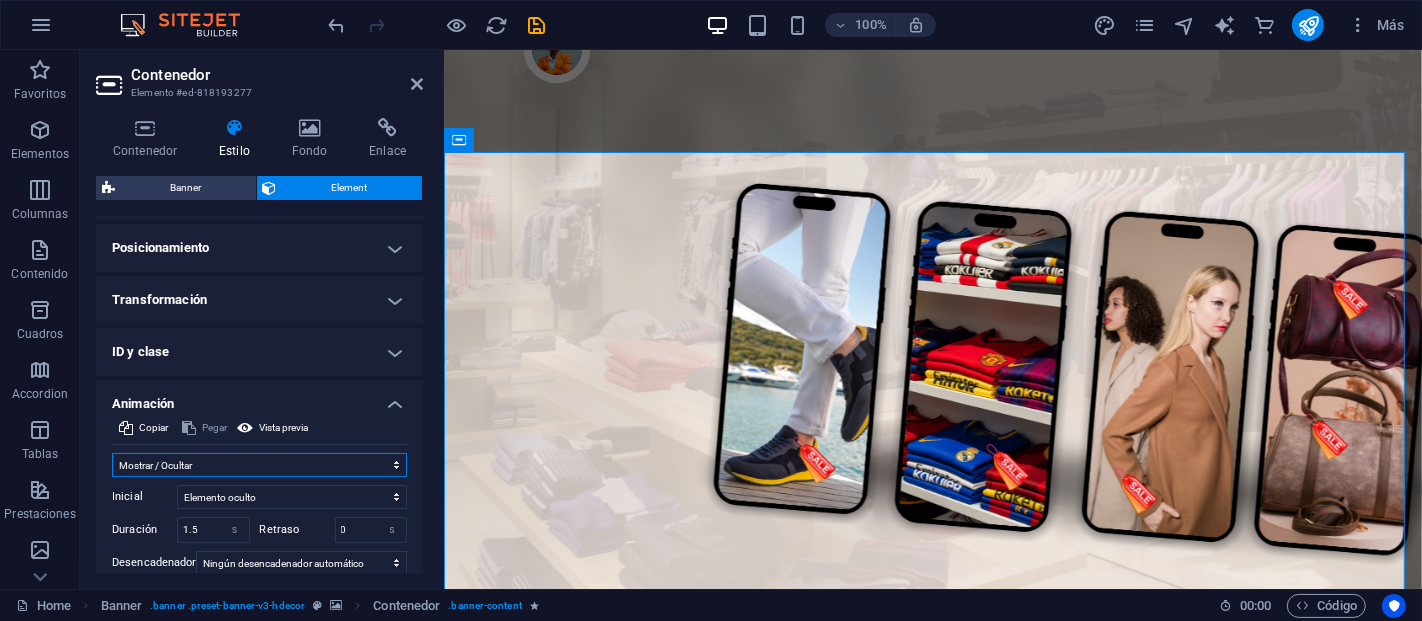 select on "none" 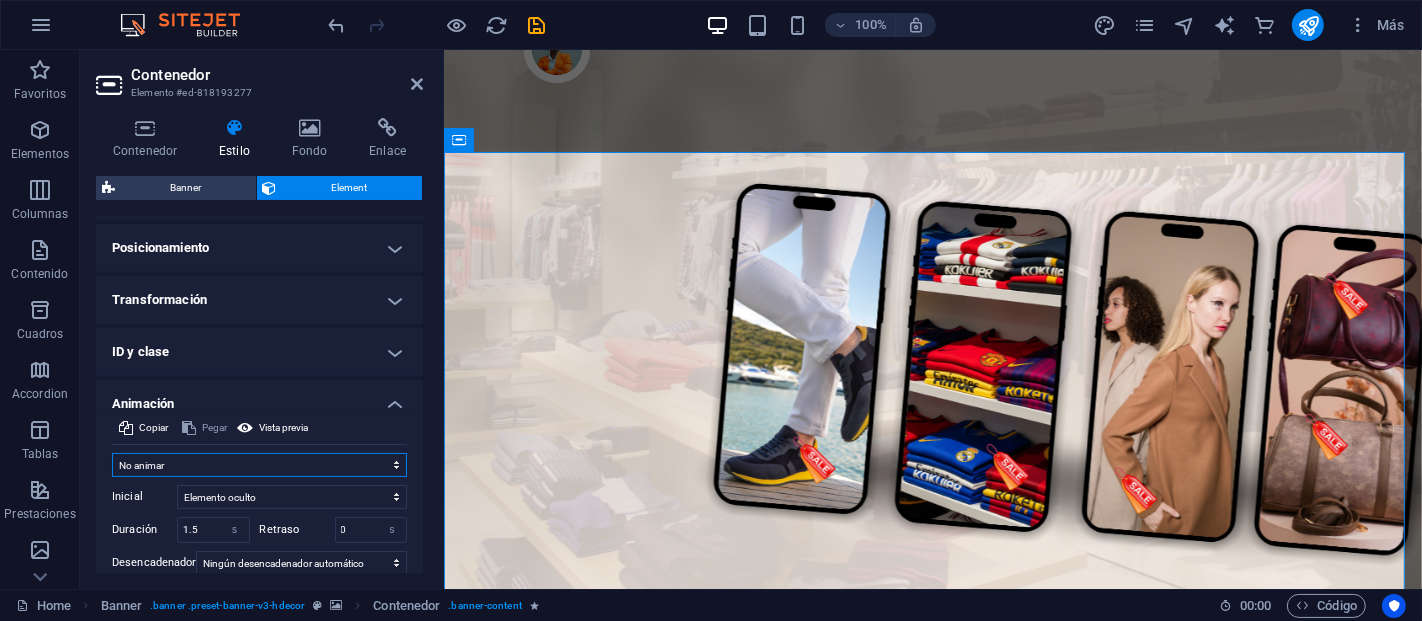 click on "No animar Mostrar / Ocultar Subir/bajar Acercar/alejar Deslizar de izquierda a derecha Deslizar de derecha a izquierda Deslizar de arriba a abajo Deslizar de abajo a arriba Pulsación Parpadeo Abrir como superposición" at bounding box center [259, 465] 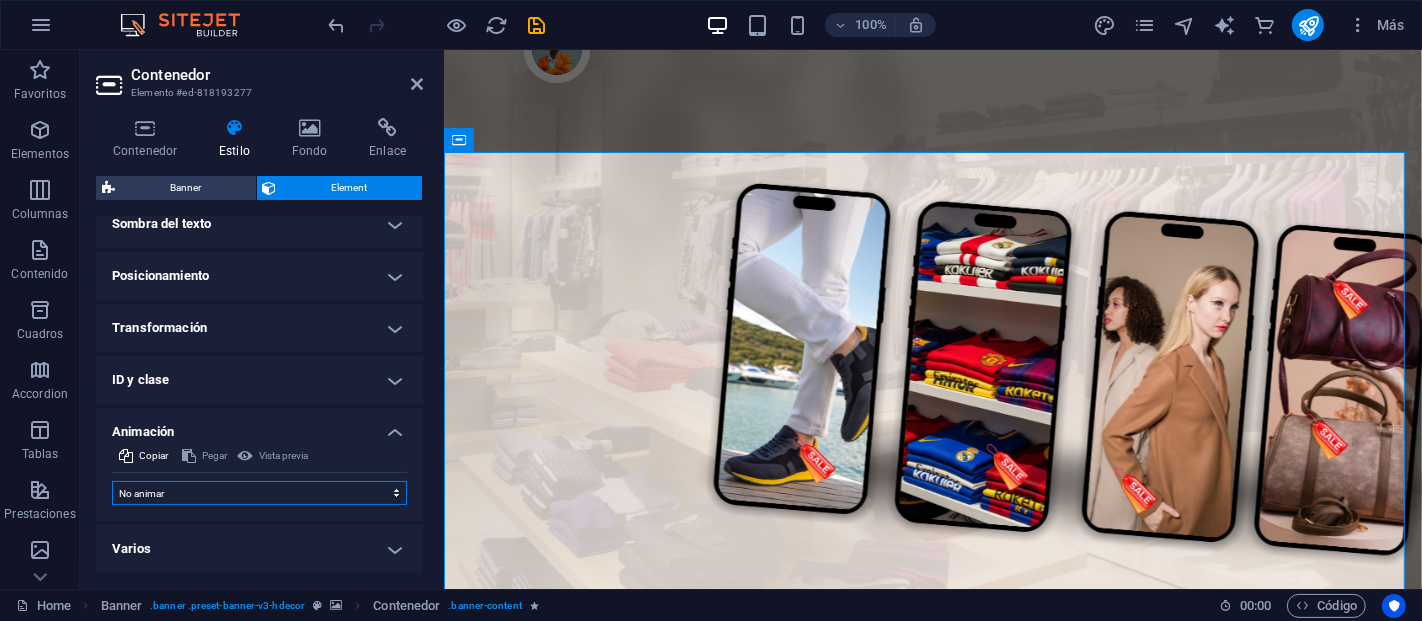 scroll, scrollTop: 275, scrollLeft: 0, axis: vertical 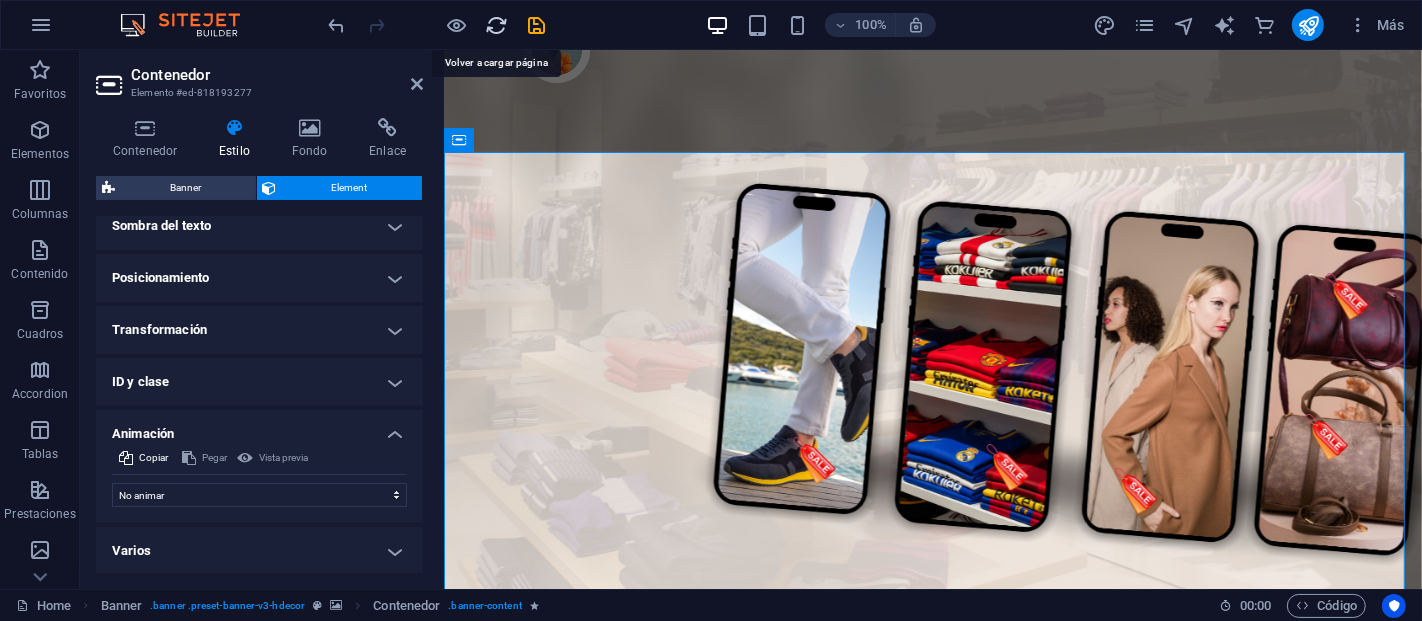 click at bounding box center [497, 25] 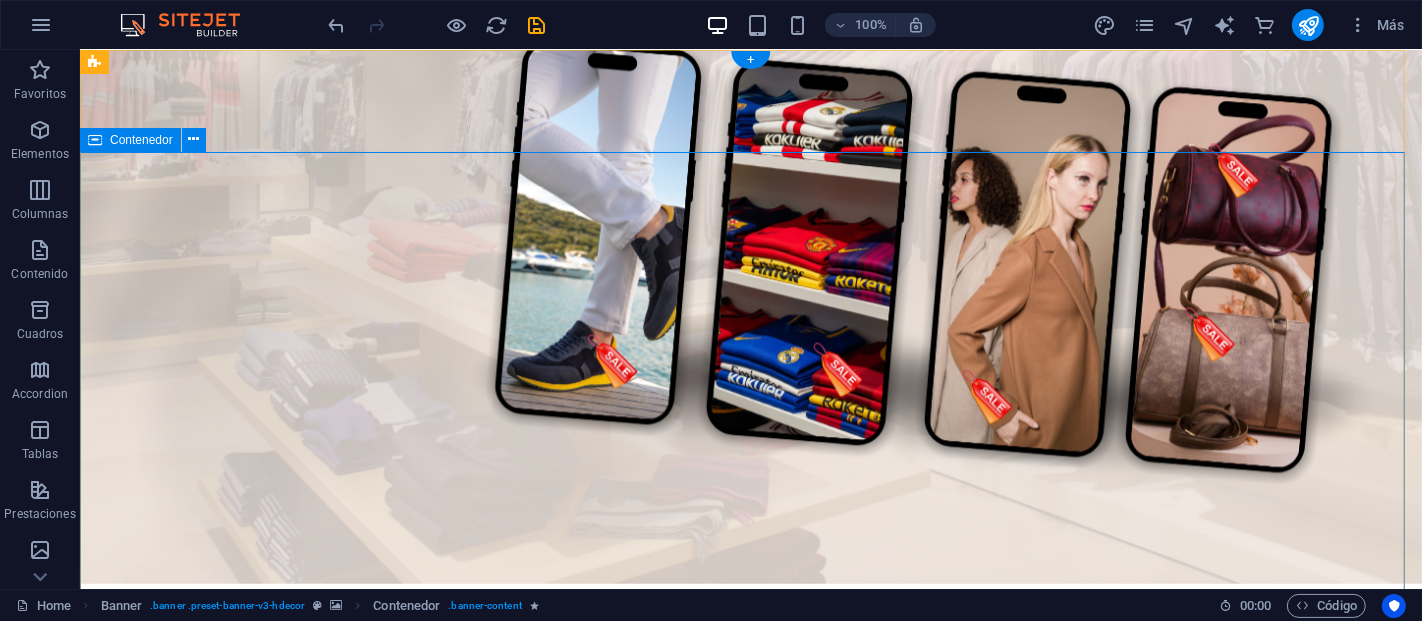 scroll, scrollTop: 222, scrollLeft: 0, axis: vertical 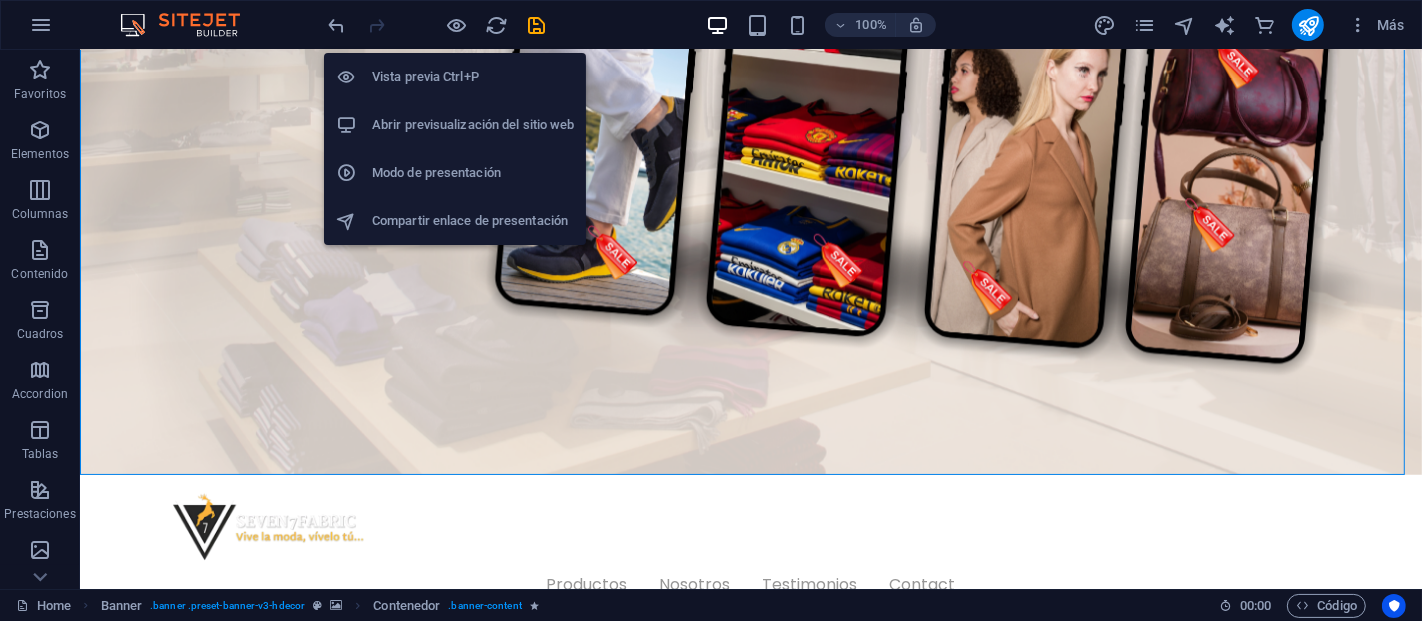 click on "Vista previa Ctrl+P" at bounding box center [473, 77] 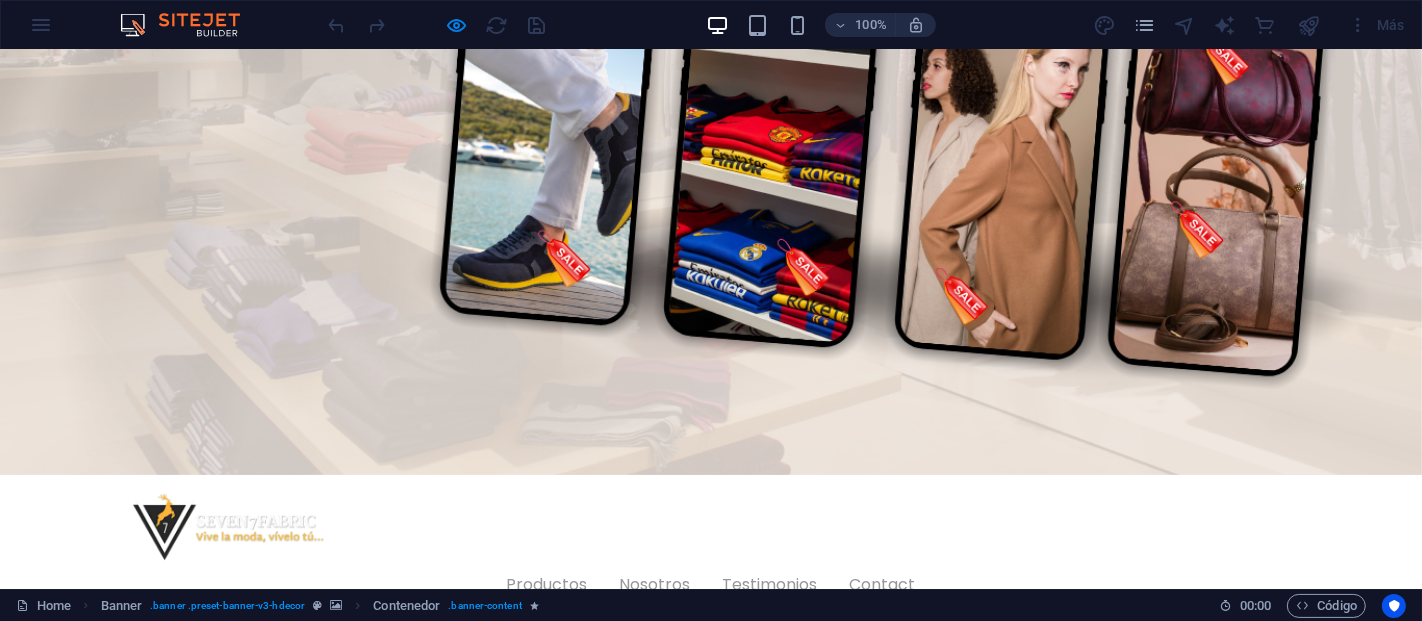 scroll, scrollTop: 0, scrollLeft: 0, axis: both 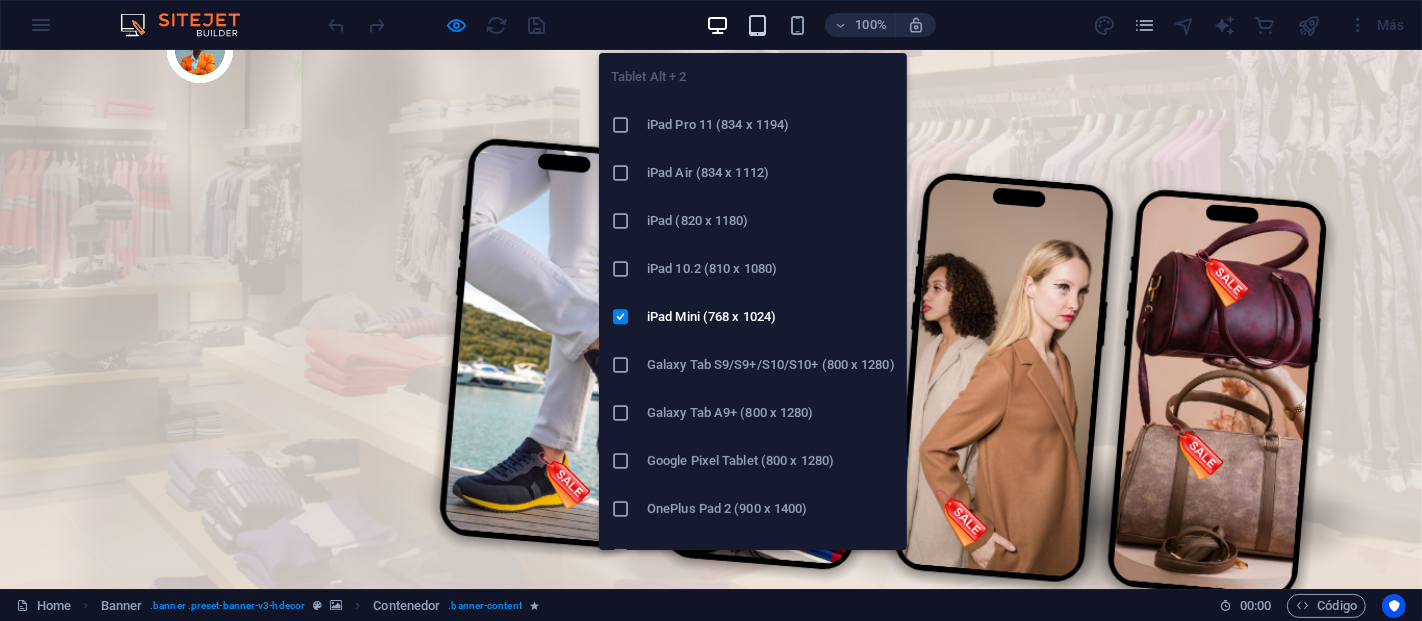 click at bounding box center [757, 25] 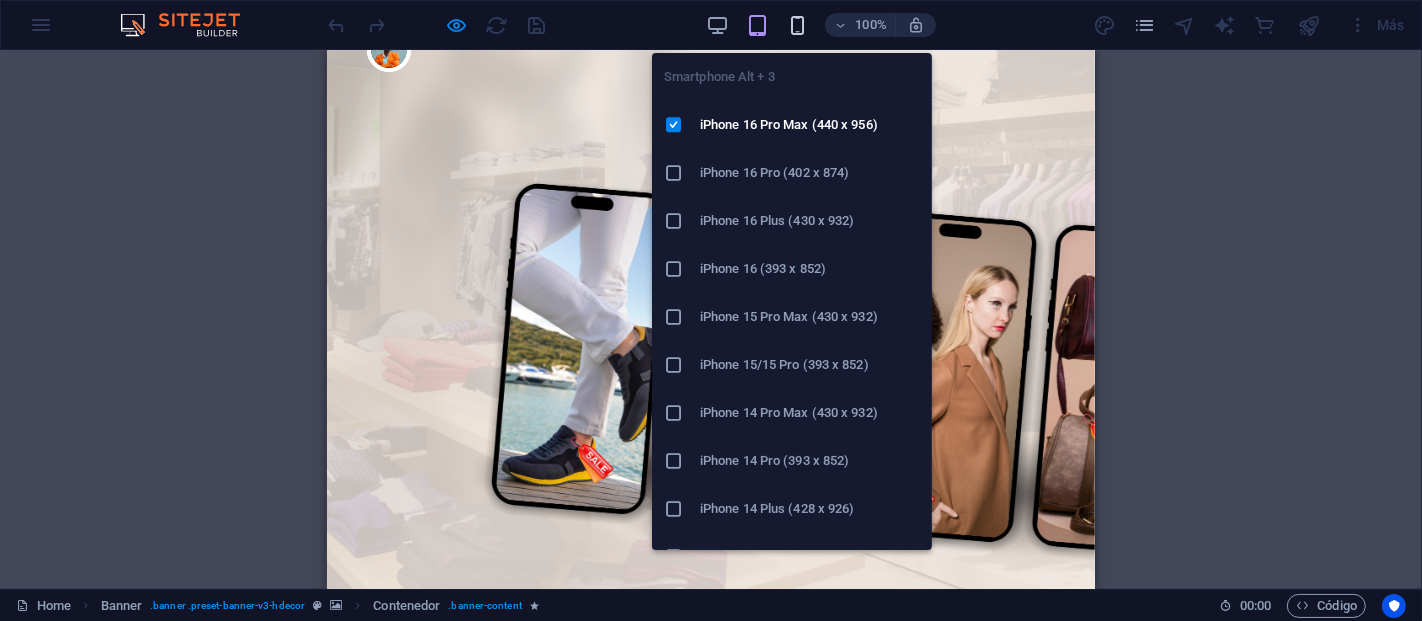 click at bounding box center (797, 25) 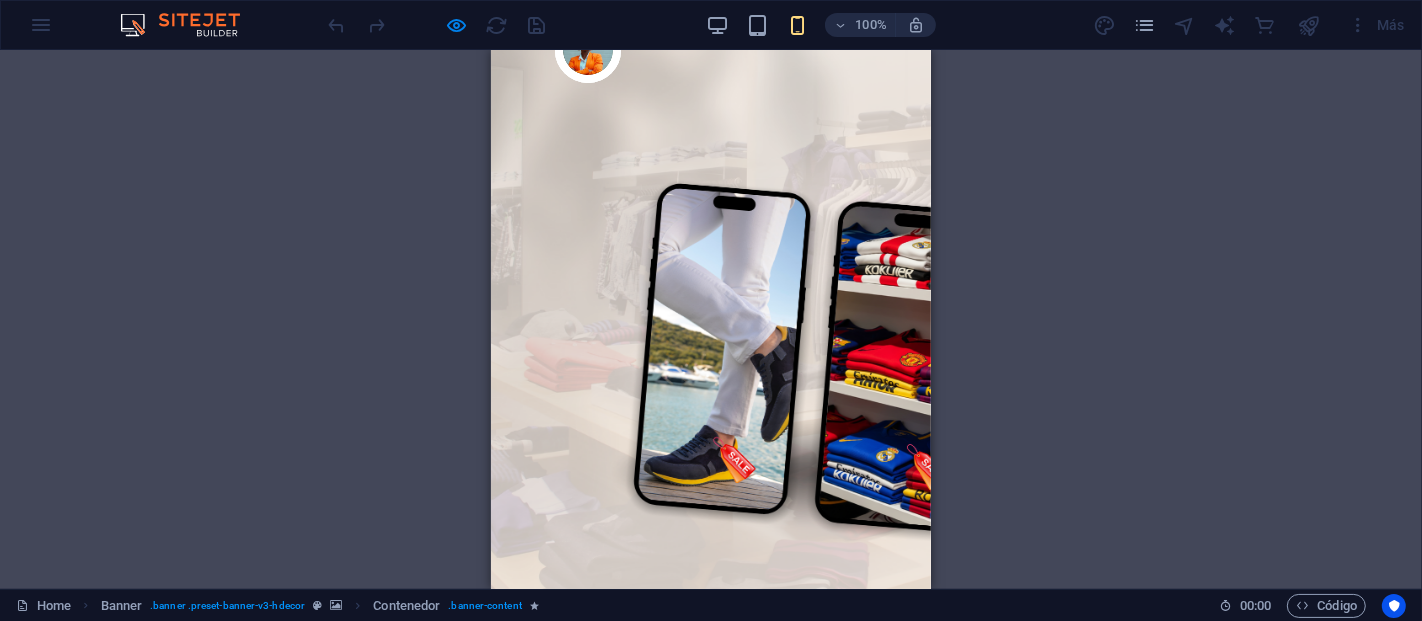 click on "Arrastra aquí para reemplazar el contenido existente. Si quieres crear un elemento nuevo, pulsa “Ctrl”.
Contenedor   H2   Banner   Contenedor   Texto   Lista de iconos   Icono   Contenedor   H3   H3   Contenedor   Icono   Contenedor   4 columnas   Contenedor   Imagen   Contenedor   4 columnas   Contenedor   Imagen   Contenedor   H3   4 columnas   Contenedor   Imagen   Contenedor   Contenedor   Imagen   Contenedor   Predeterminado   H2   Contenedor   H3   Texto   Contenedor   Banner   Barra de menús   Menú   Contenedor   Imagen   Contenedor   Marcador   Contenedor   H3   Contenedor   Contenedor   Imagen   Contenedor   H3   Contenedor   Contenedor   Logo" at bounding box center [711, 319] 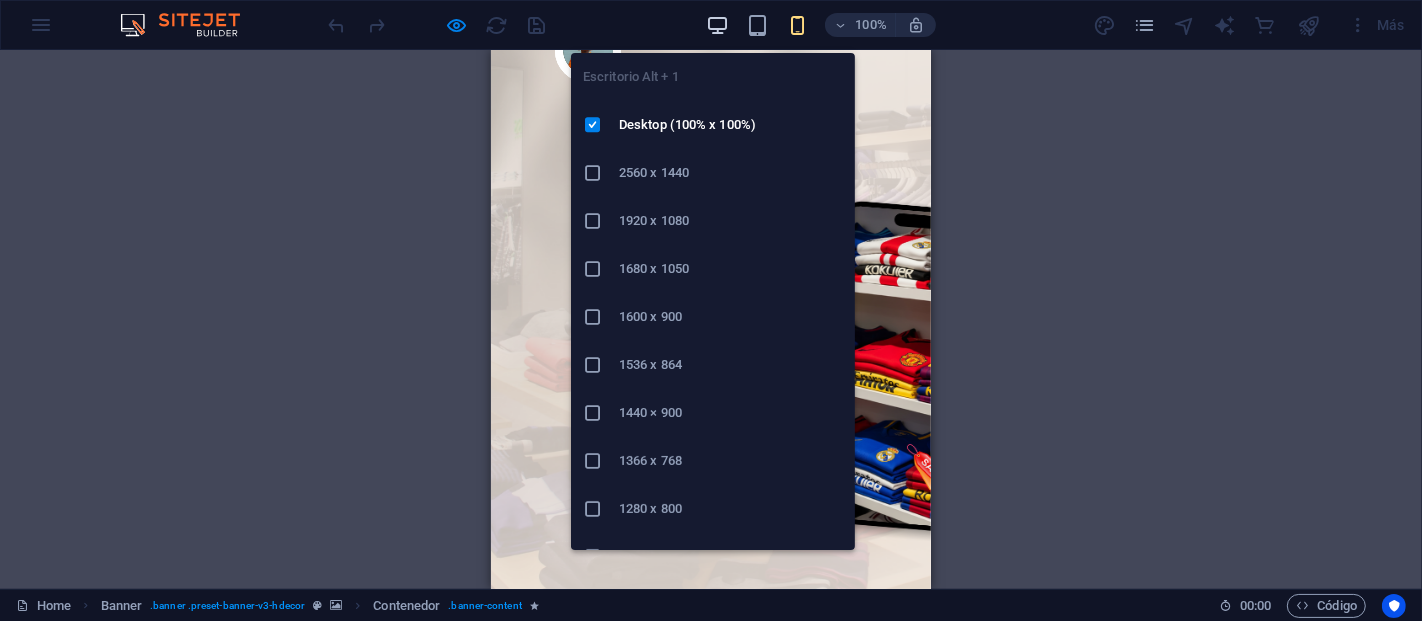 click at bounding box center [717, 25] 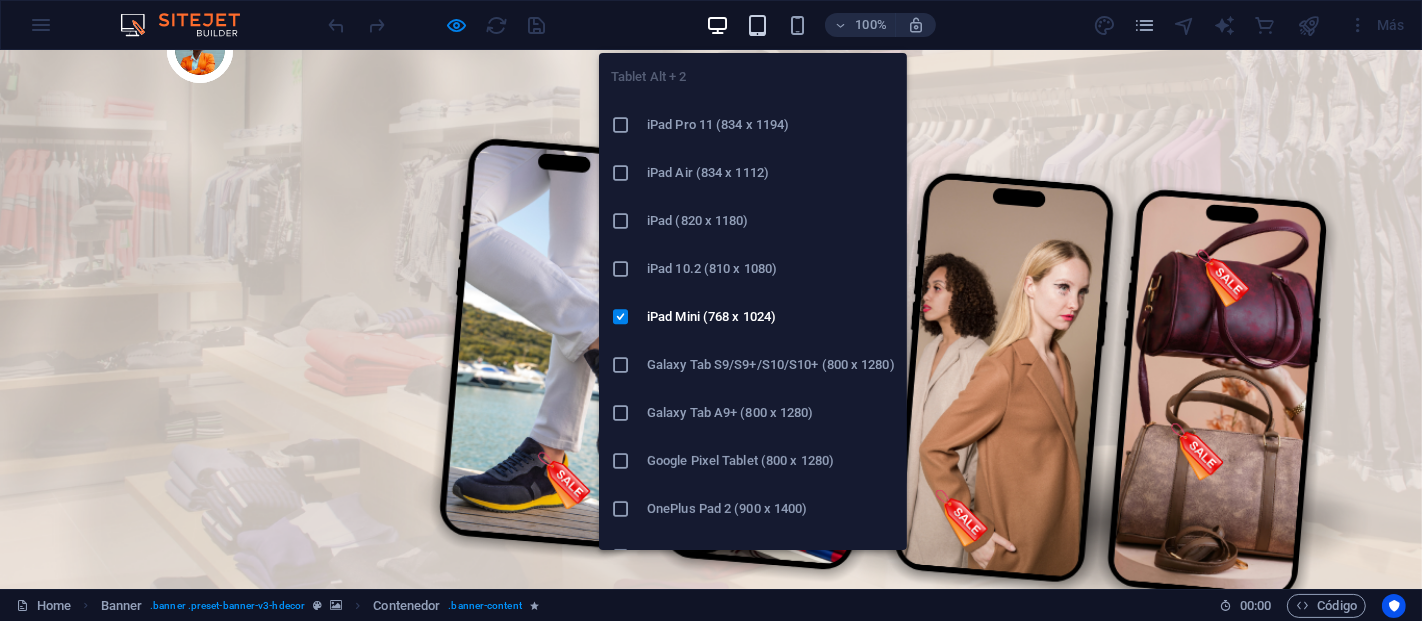 click at bounding box center (757, 25) 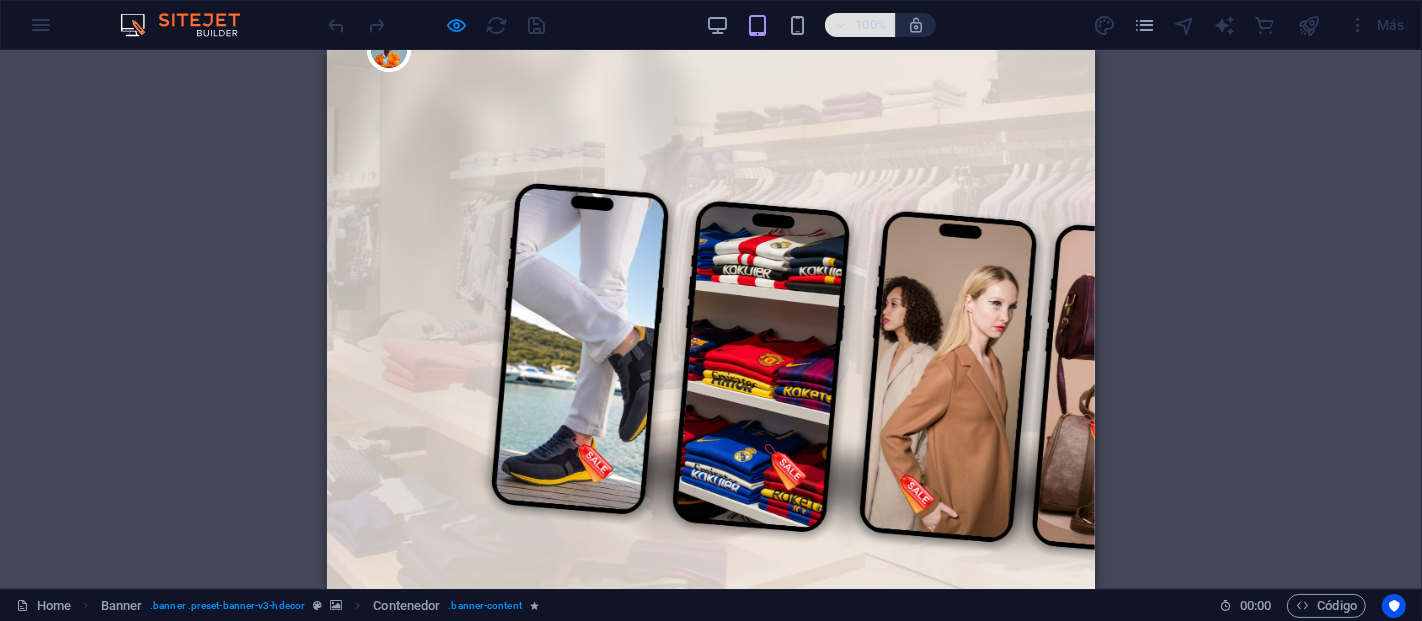 click on "100%" at bounding box center (860, 25) 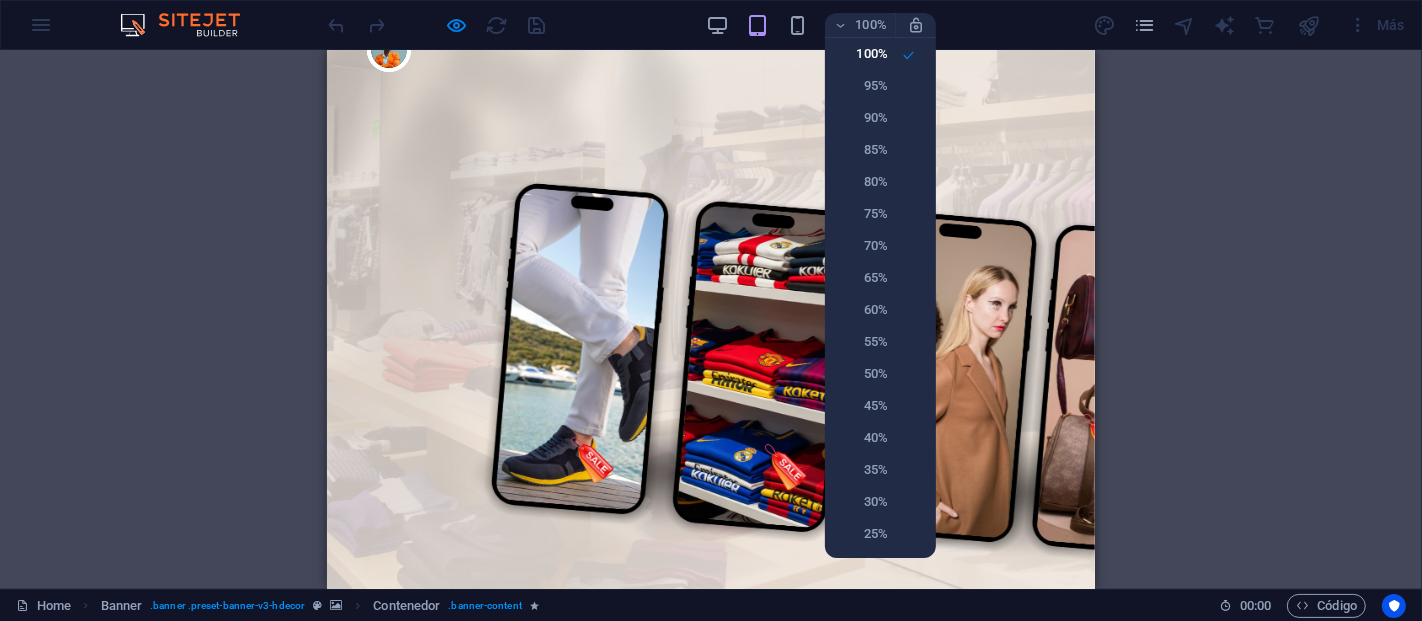 click at bounding box center [711, 310] 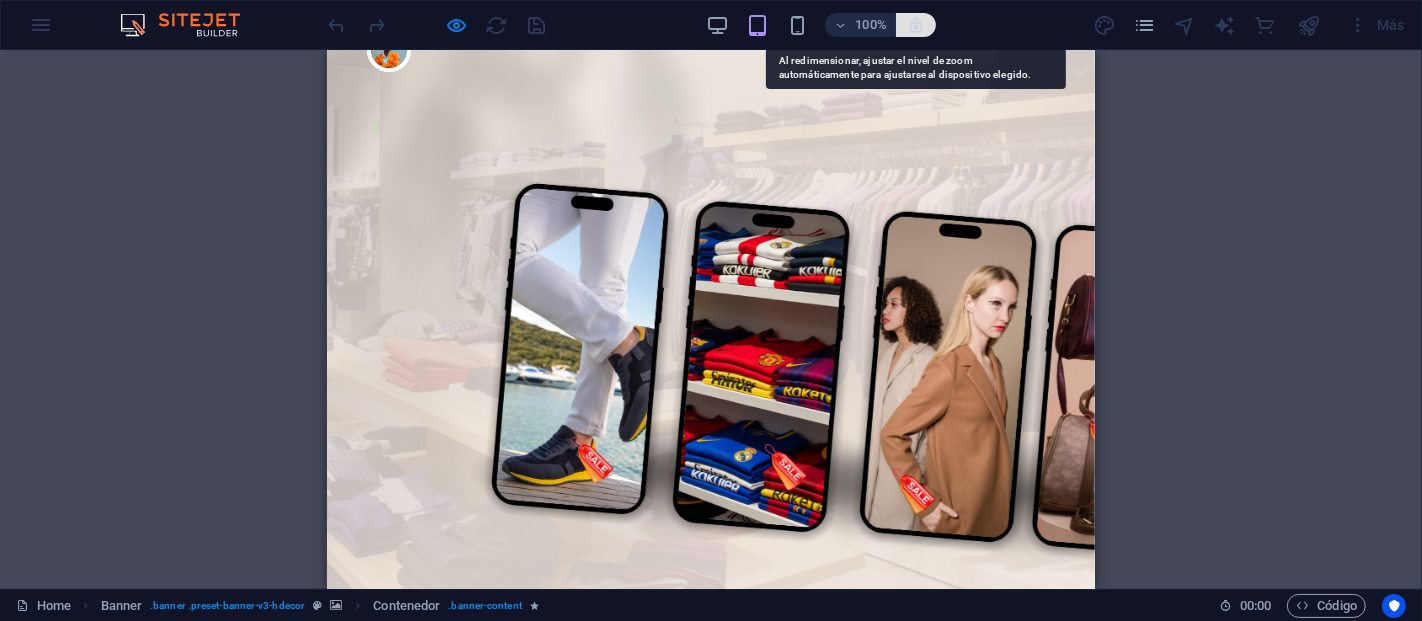 click at bounding box center [916, 25] 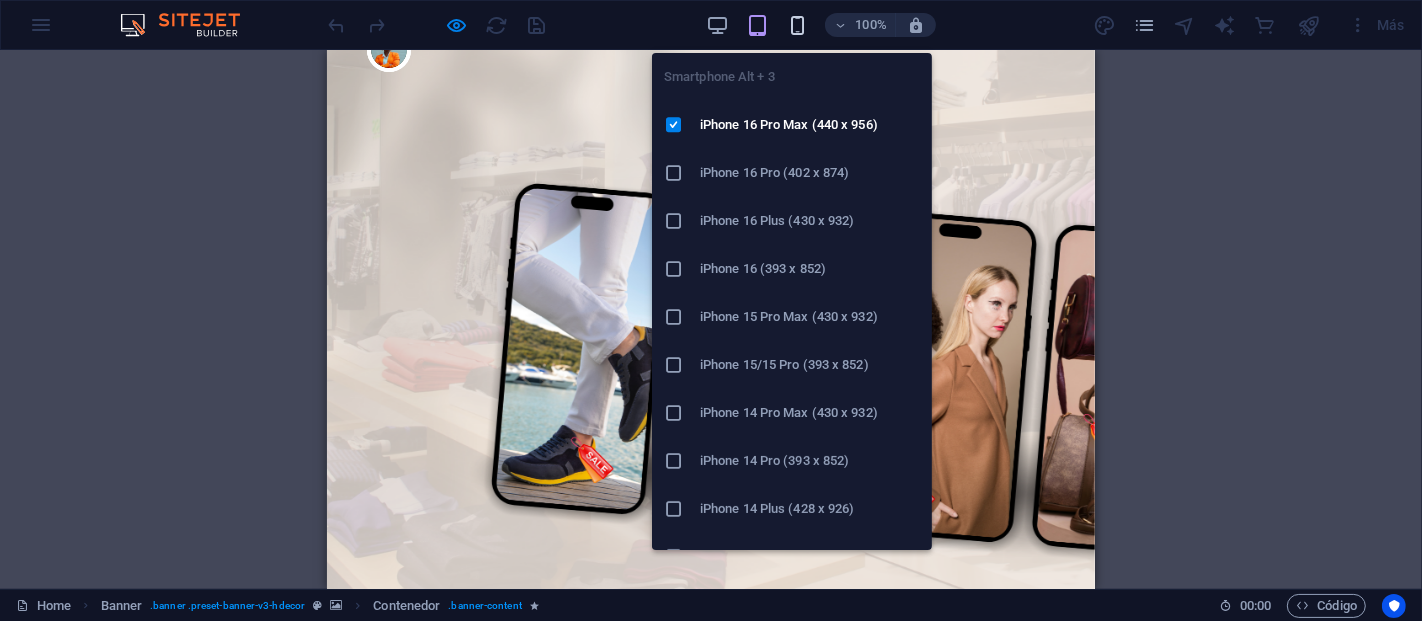 click at bounding box center [797, 25] 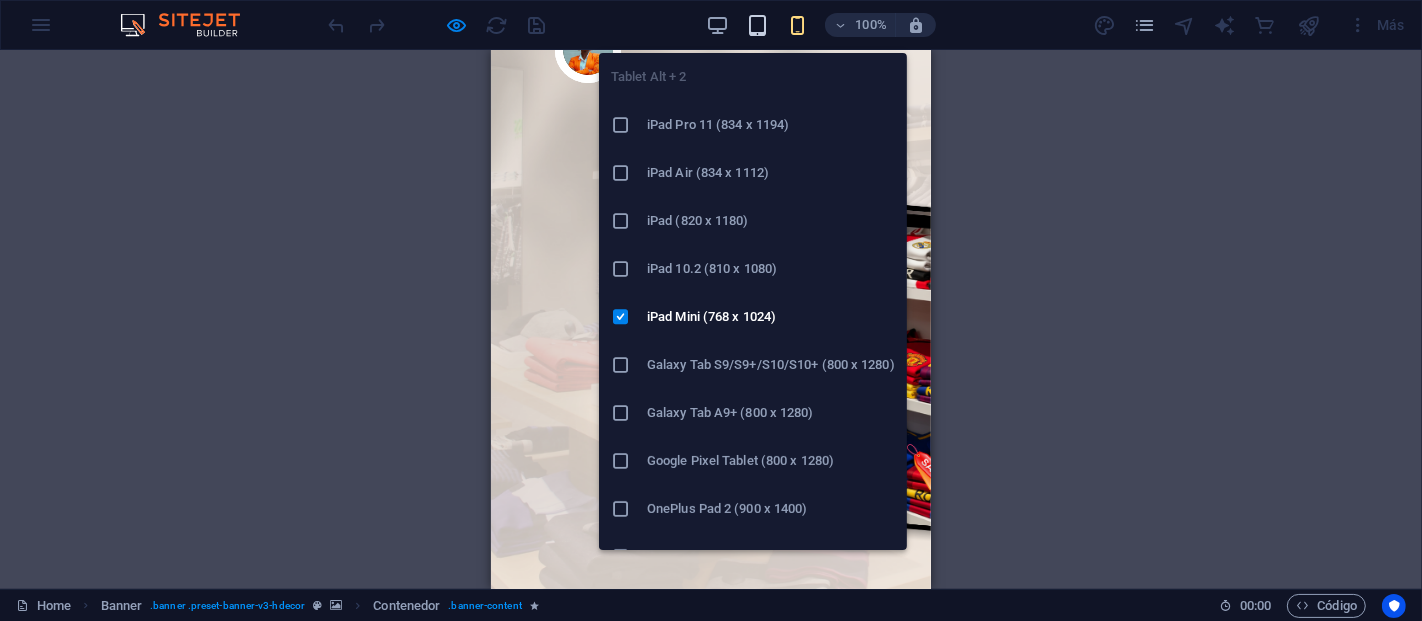 click at bounding box center [757, 25] 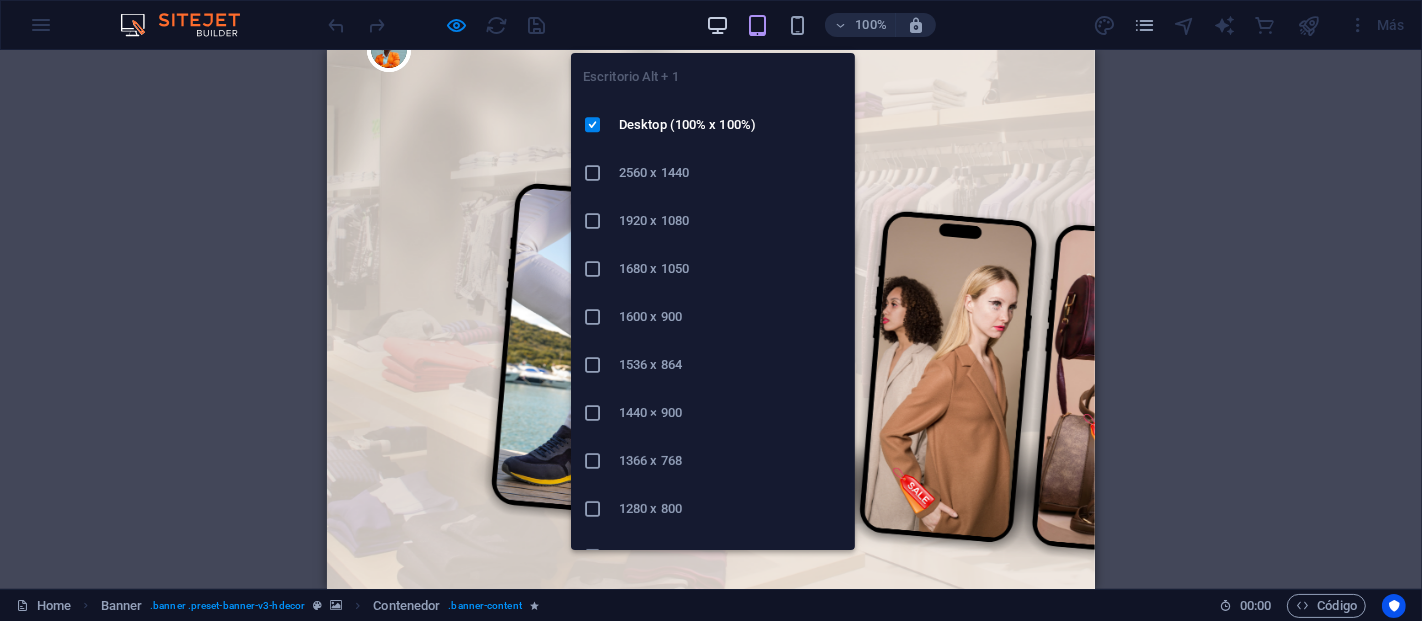 click at bounding box center (717, 25) 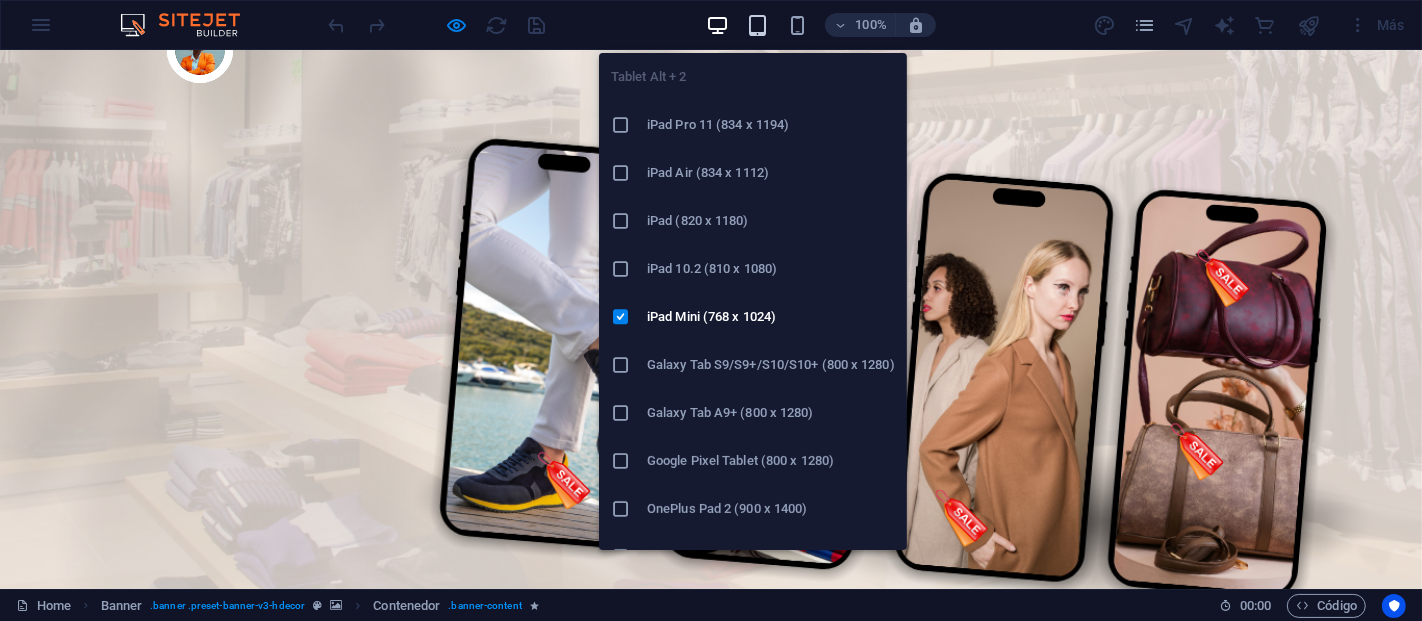 click at bounding box center (757, 25) 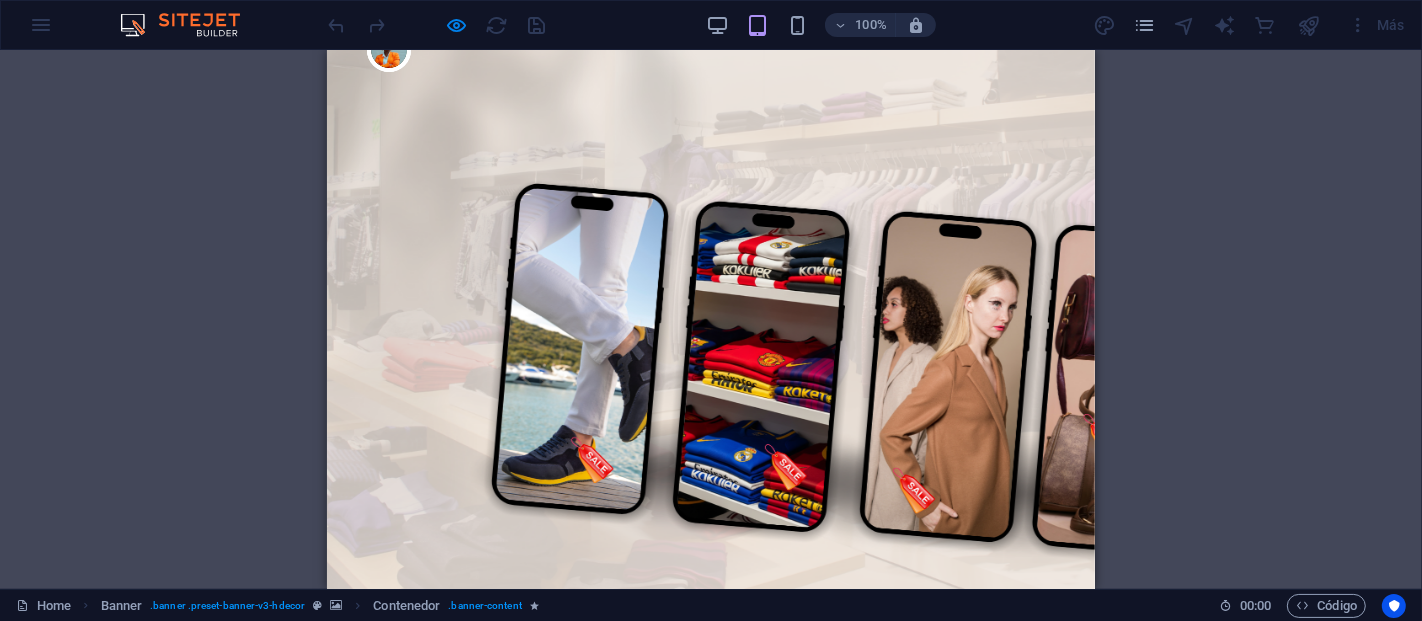 click on "100%" at bounding box center [820, 25] 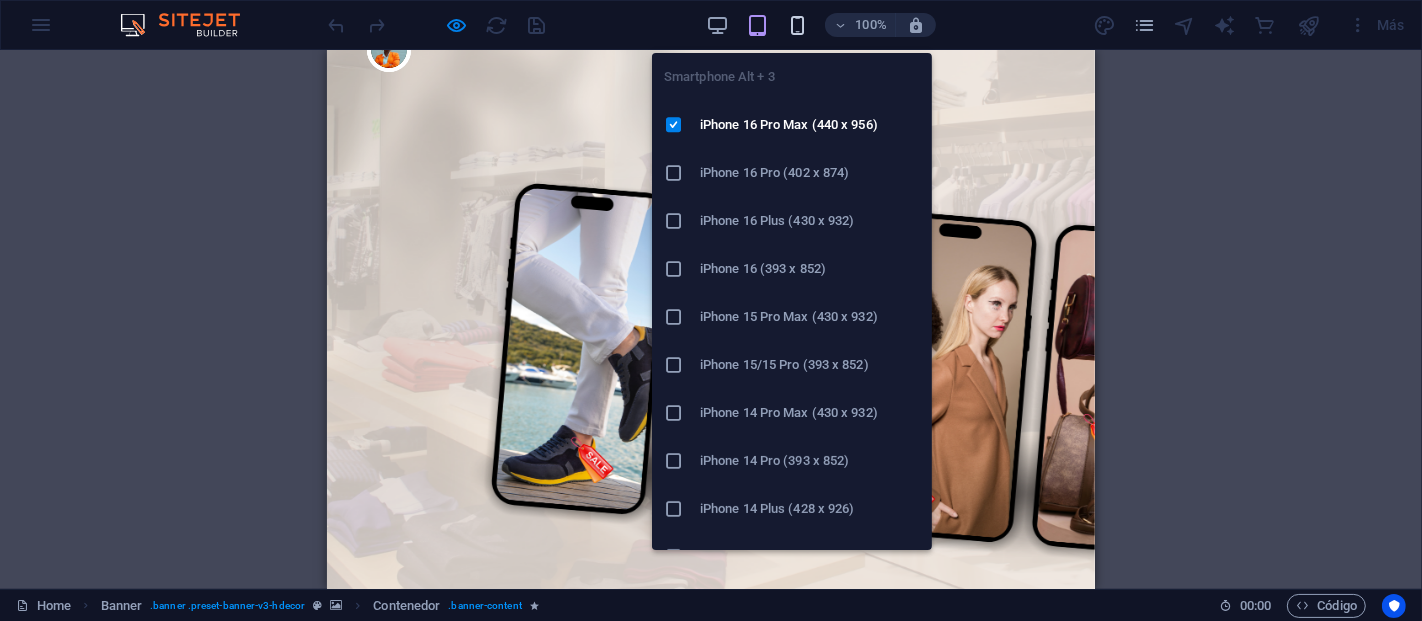 click at bounding box center [797, 25] 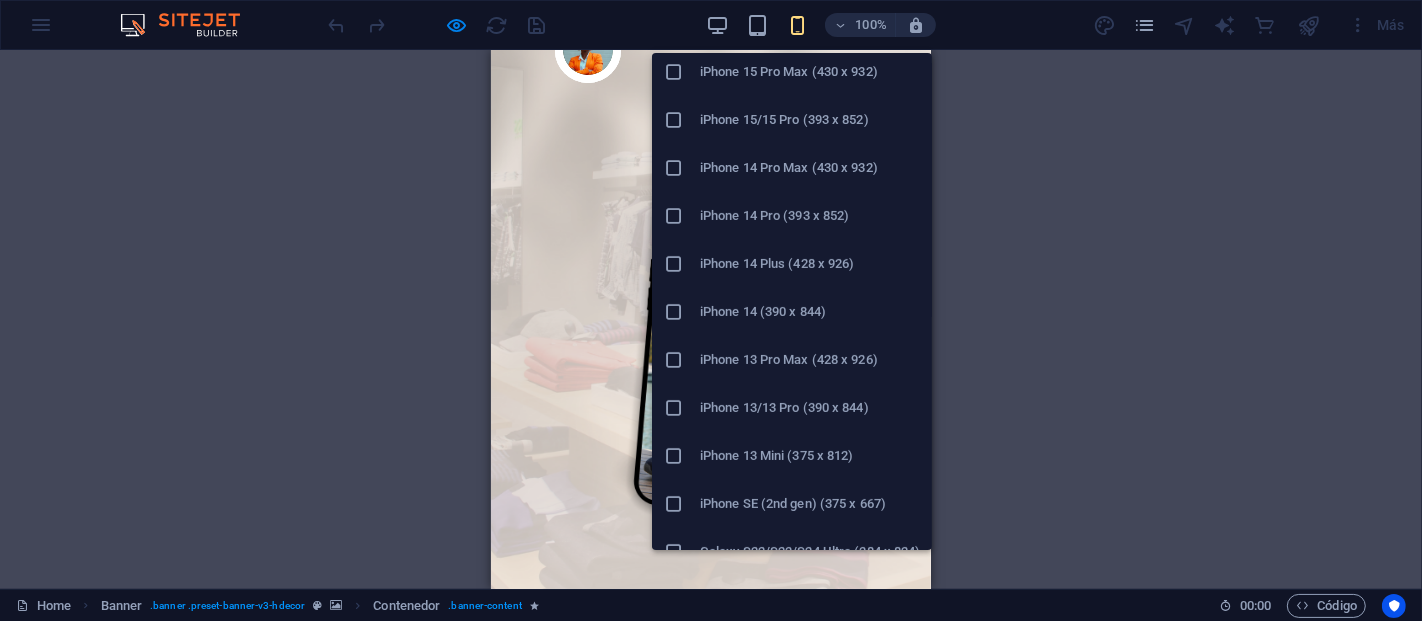 scroll, scrollTop: 333, scrollLeft: 0, axis: vertical 